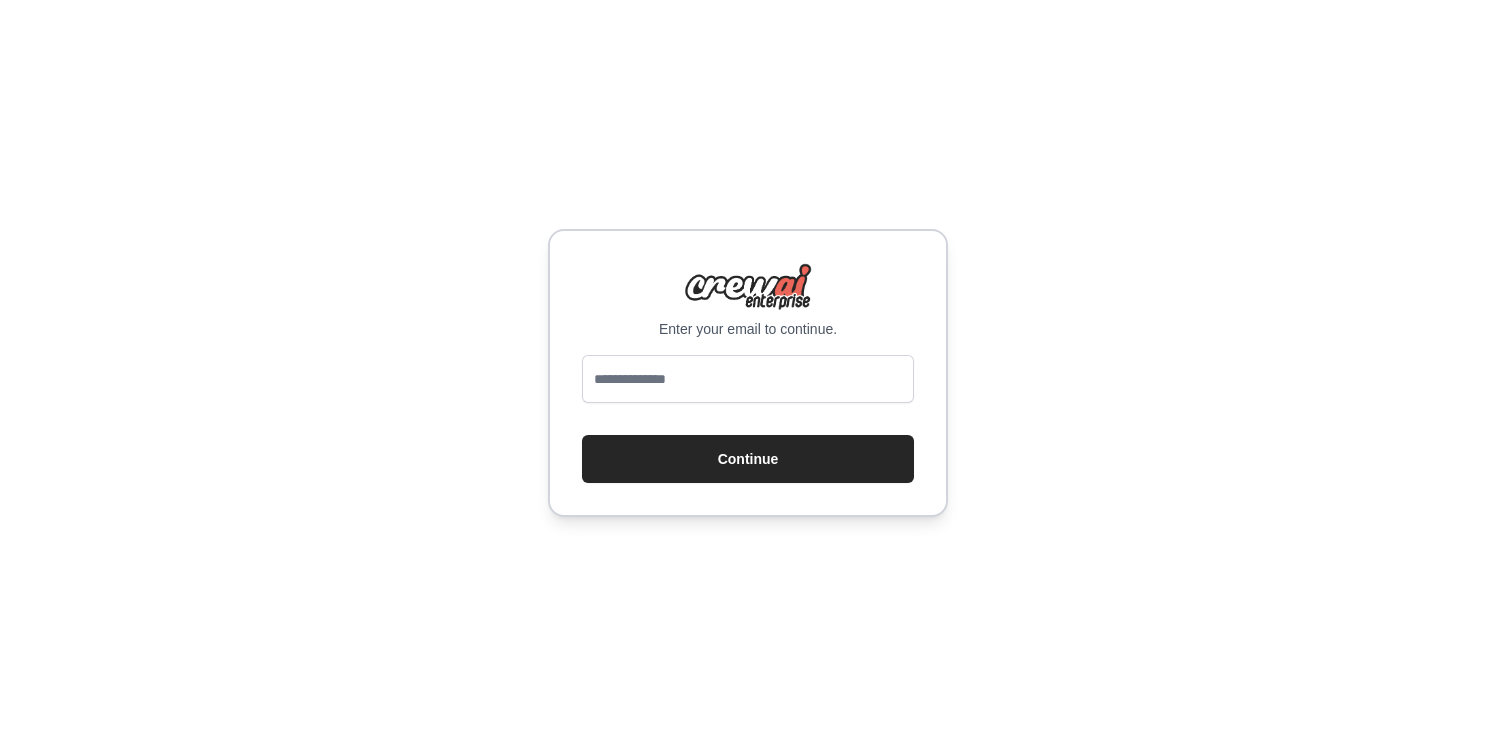 scroll, scrollTop: 0, scrollLeft: 0, axis: both 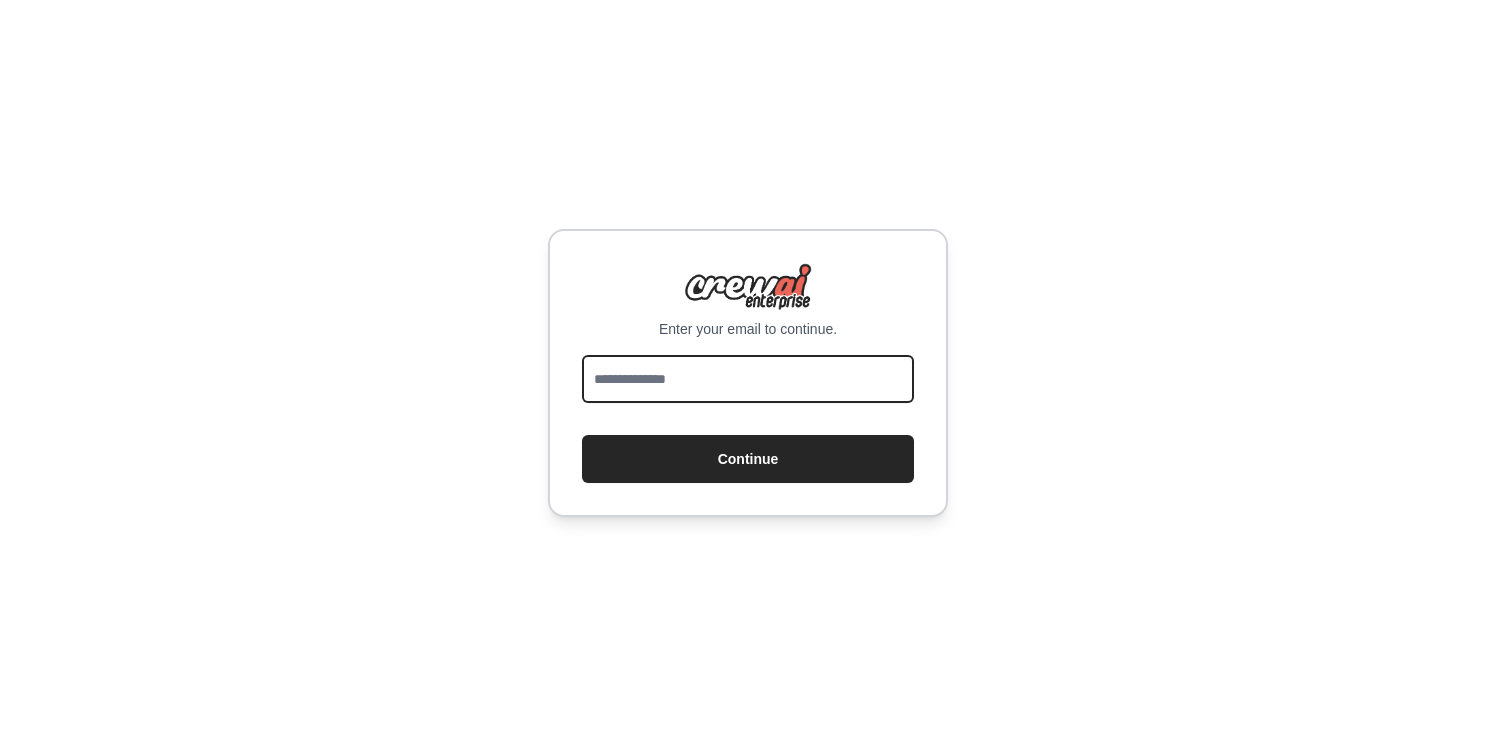 click at bounding box center (748, 379) 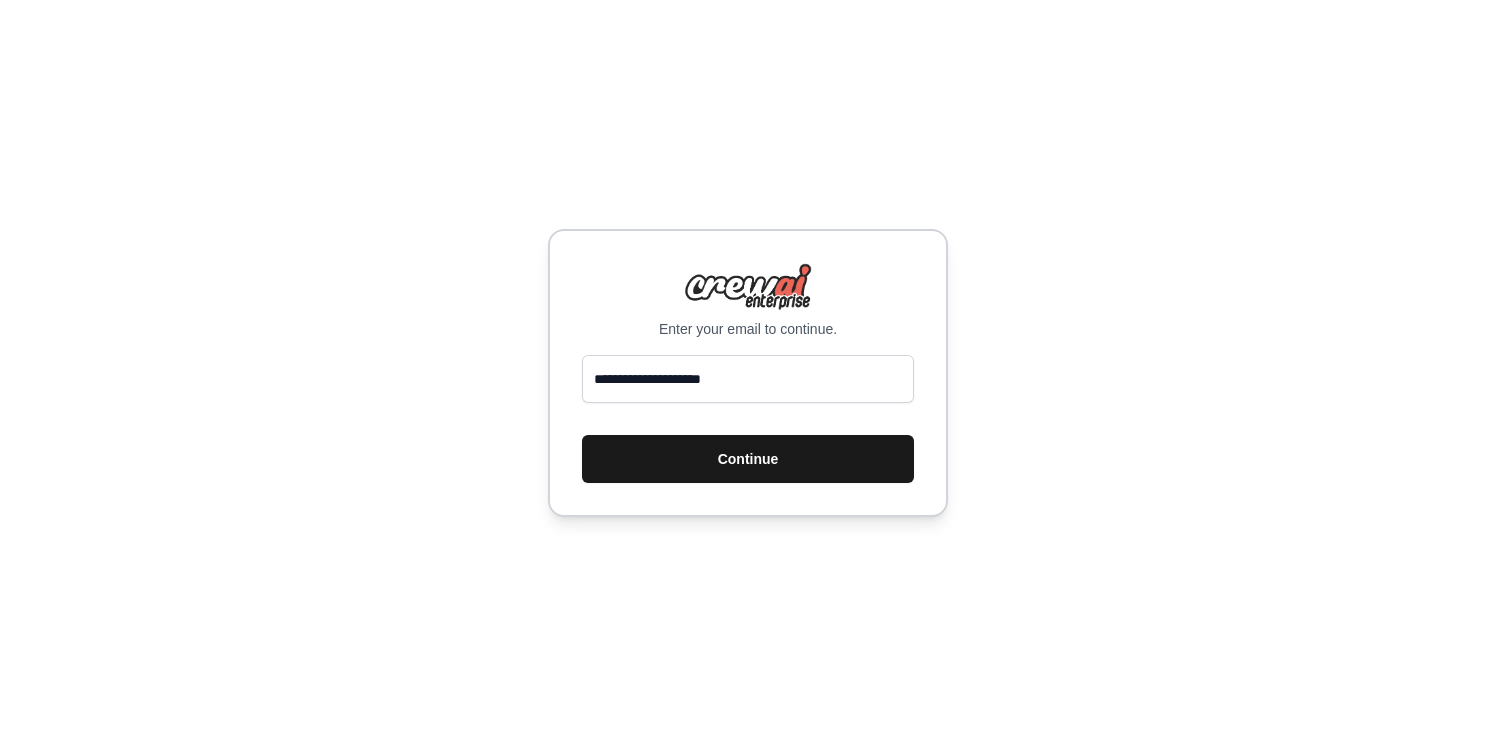 click on "Continue" at bounding box center [748, 459] 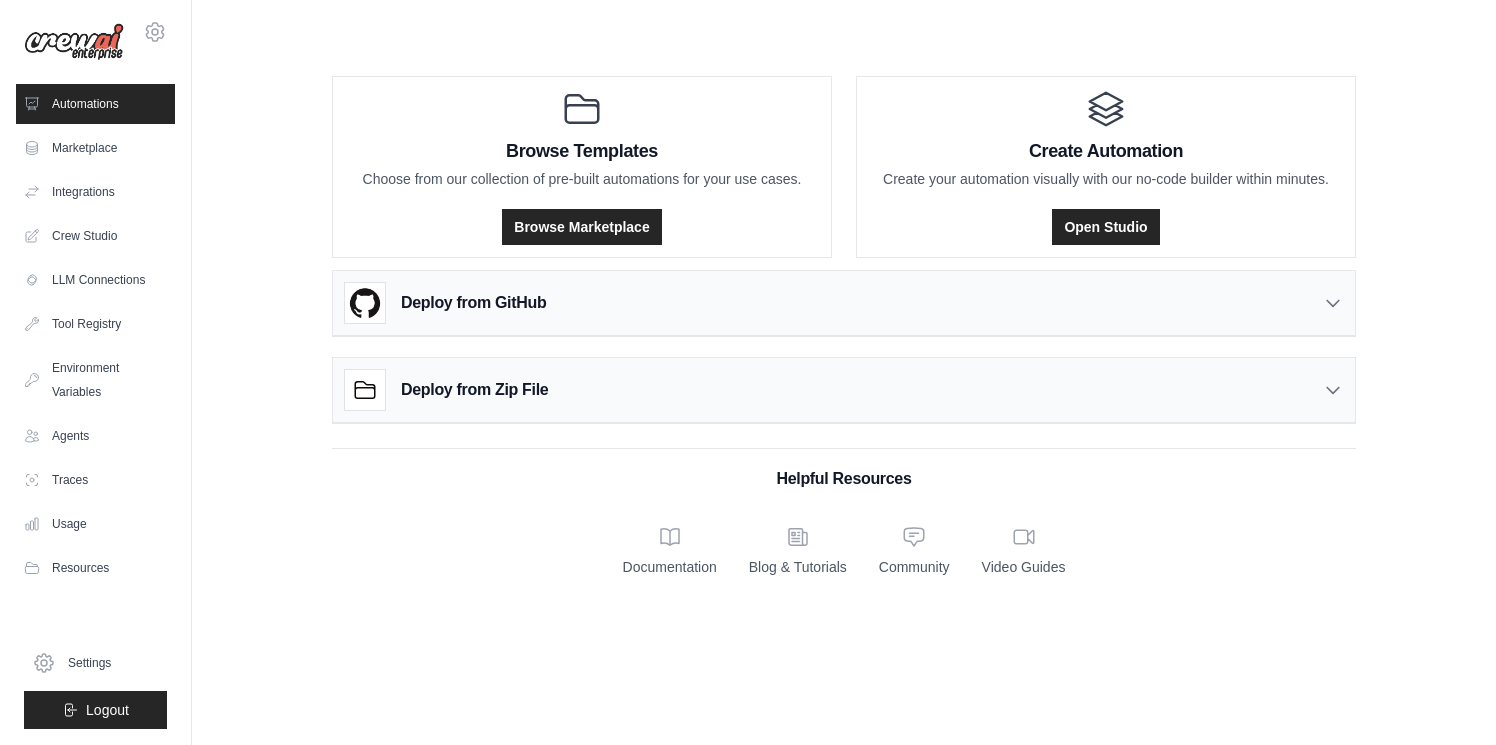 scroll, scrollTop: 0, scrollLeft: 0, axis: both 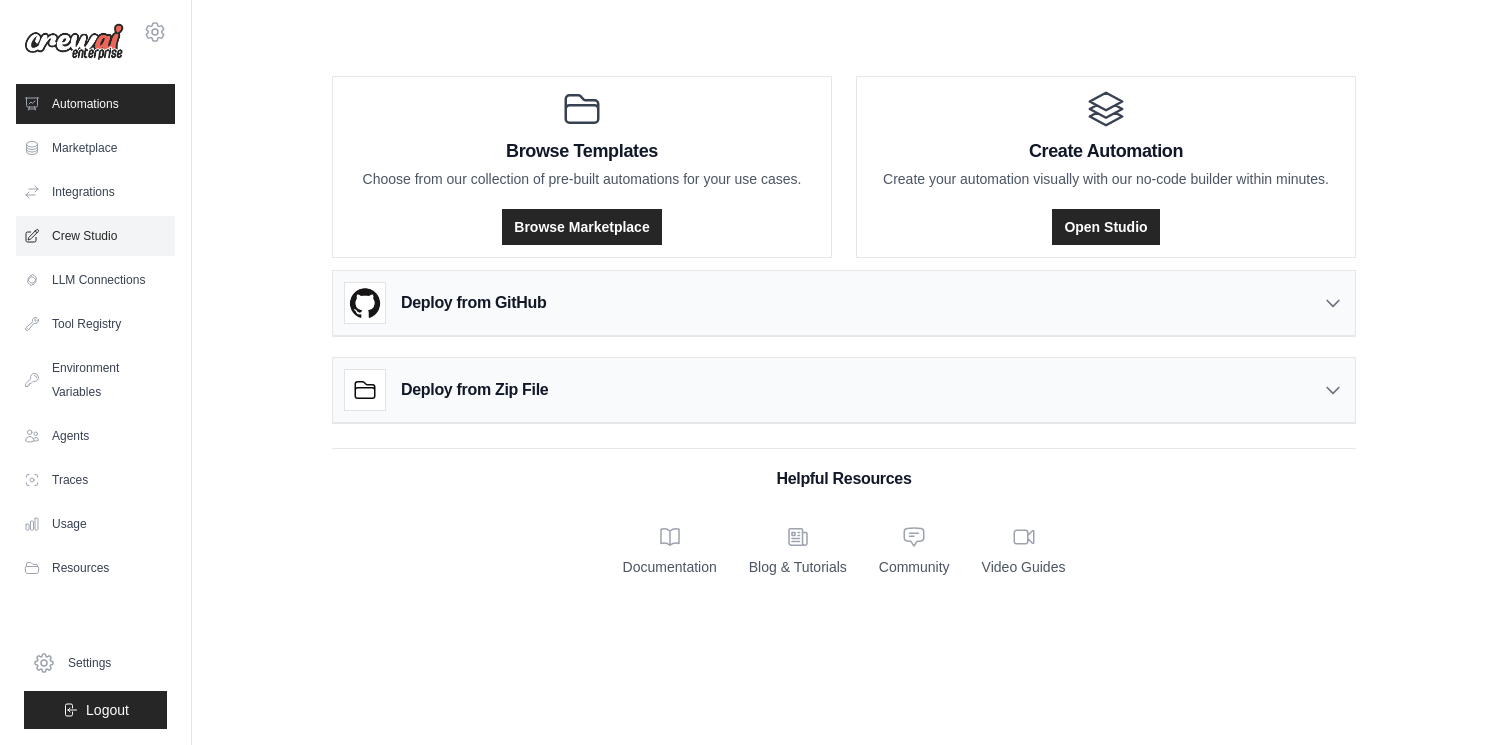 click on "Crew Studio" at bounding box center [95, 236] 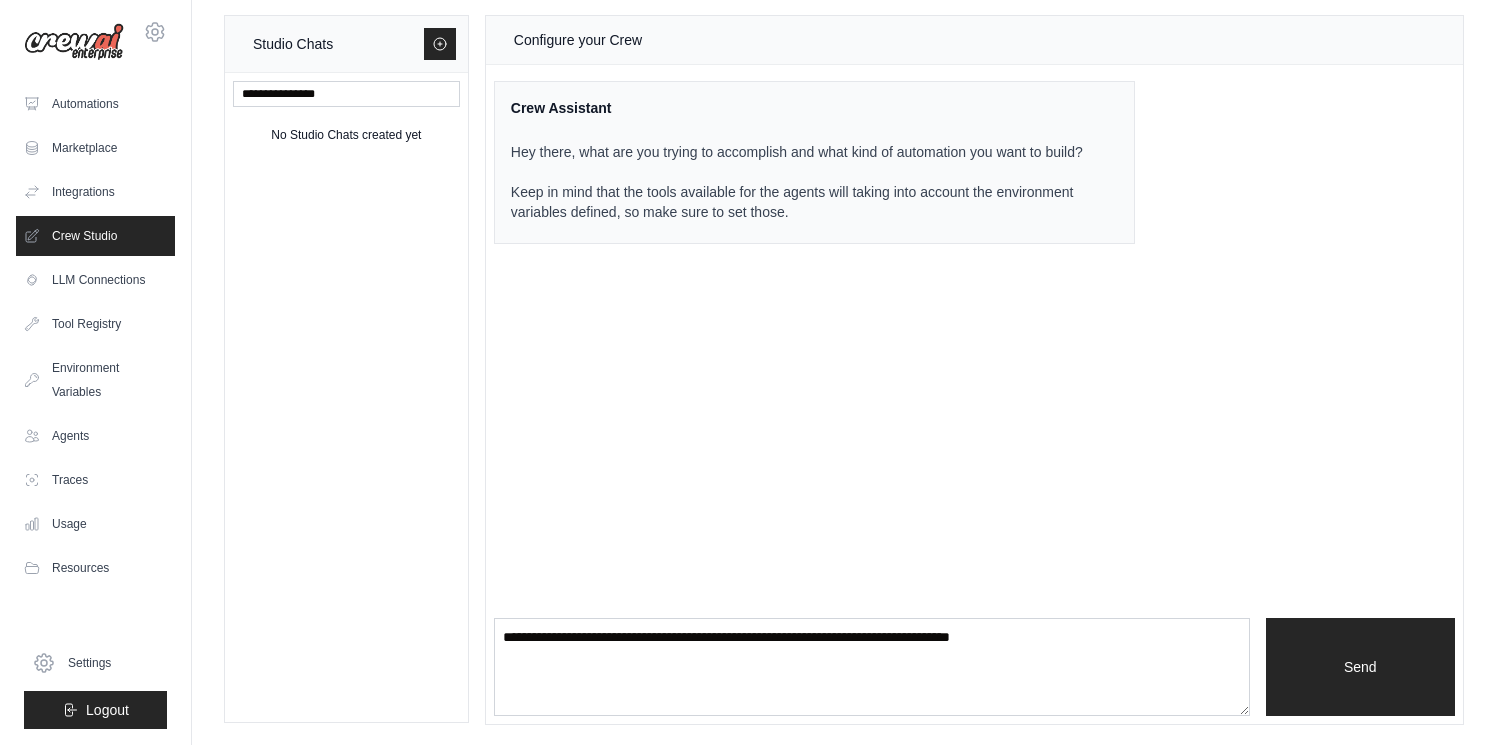 scroll, scrollTop: 0, scrollLeft: 0, axis: both 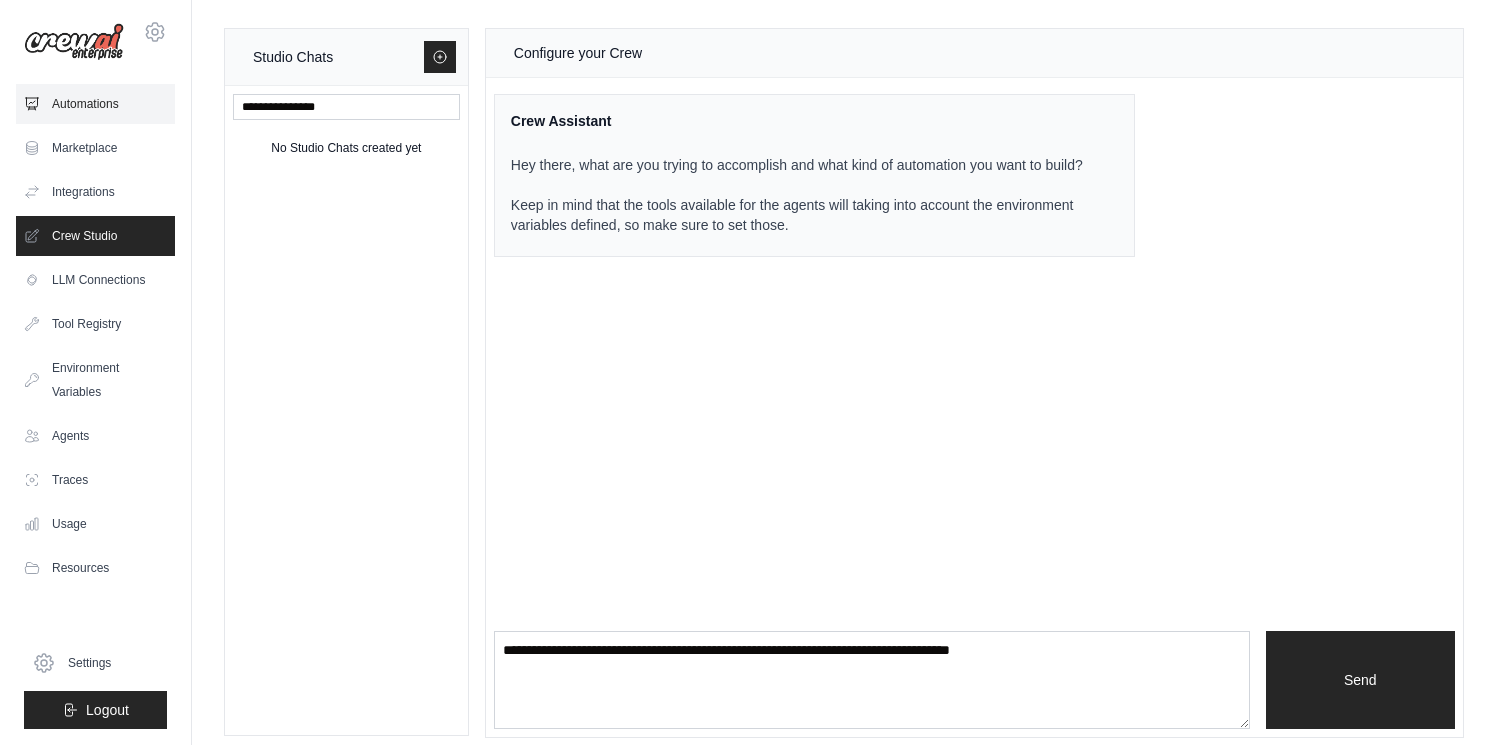 click on "Automations" at bounding box center [95, 104] 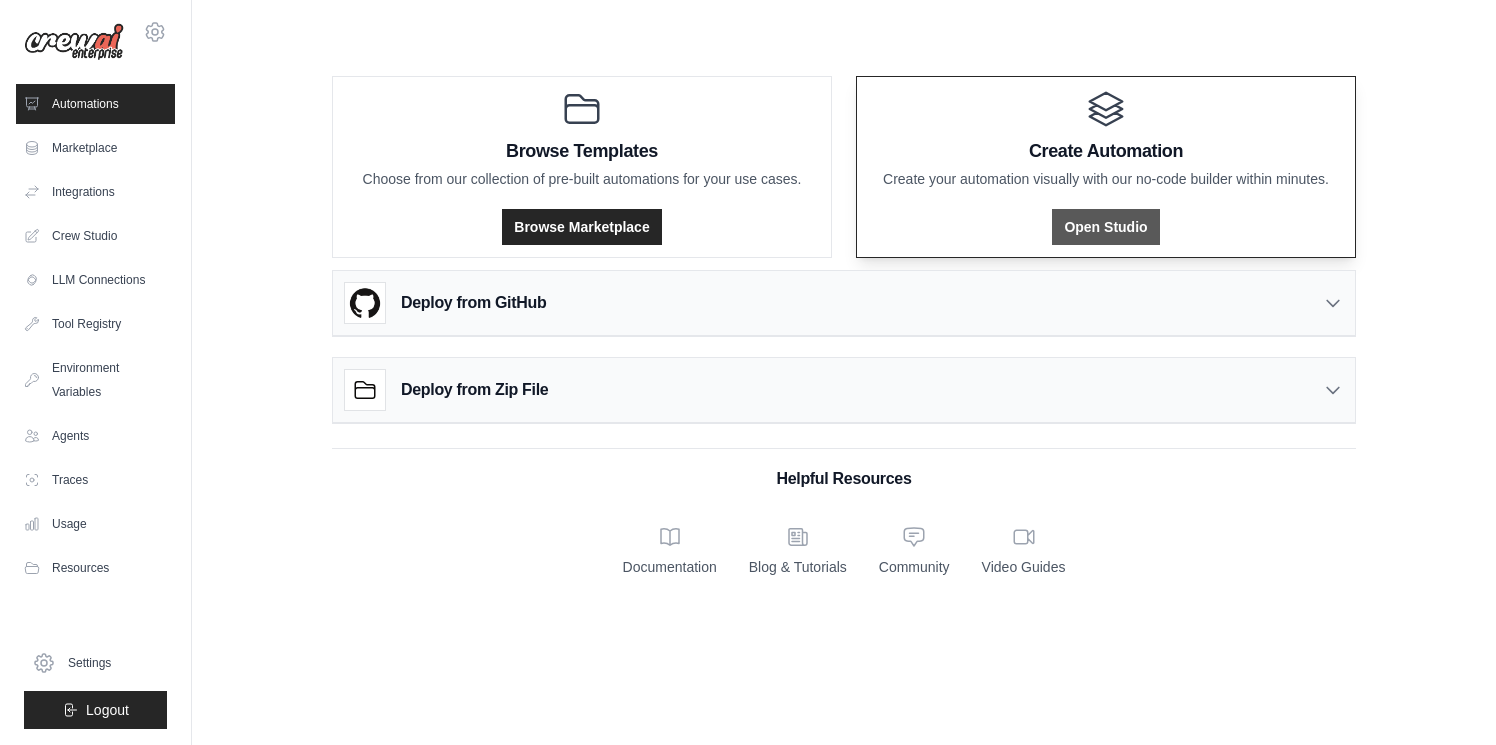 click on "Open Studio" at bounding box center [1105, 227] 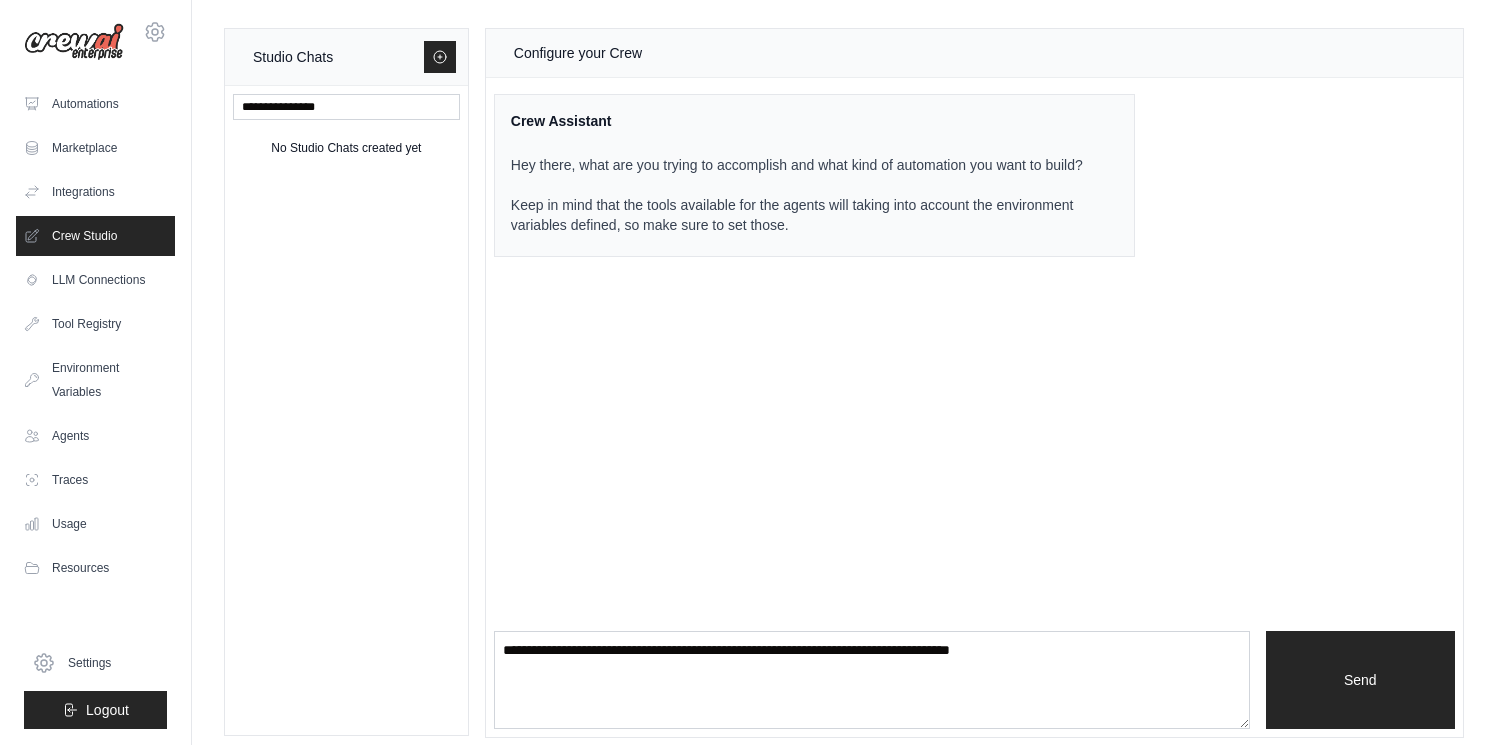 click on "Hey there, what are you trying to accomplish and what kind of automation you want to build? Keep in mind that the tools available for the agents will taking into account the environment variables defined, so make sure to set those." at bounding box center [802, 195] 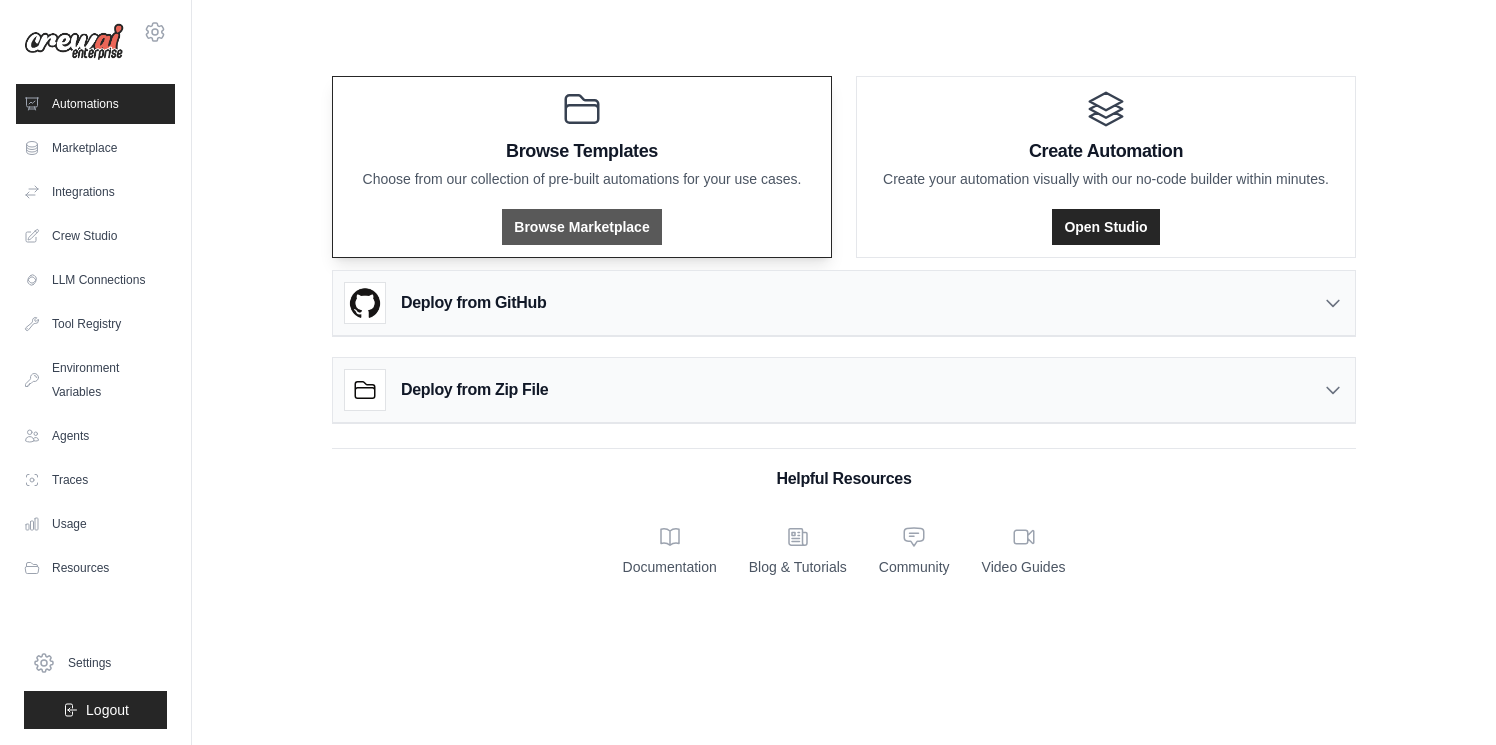 click on "Browse Marketplace" at bounding box center (581, 227) 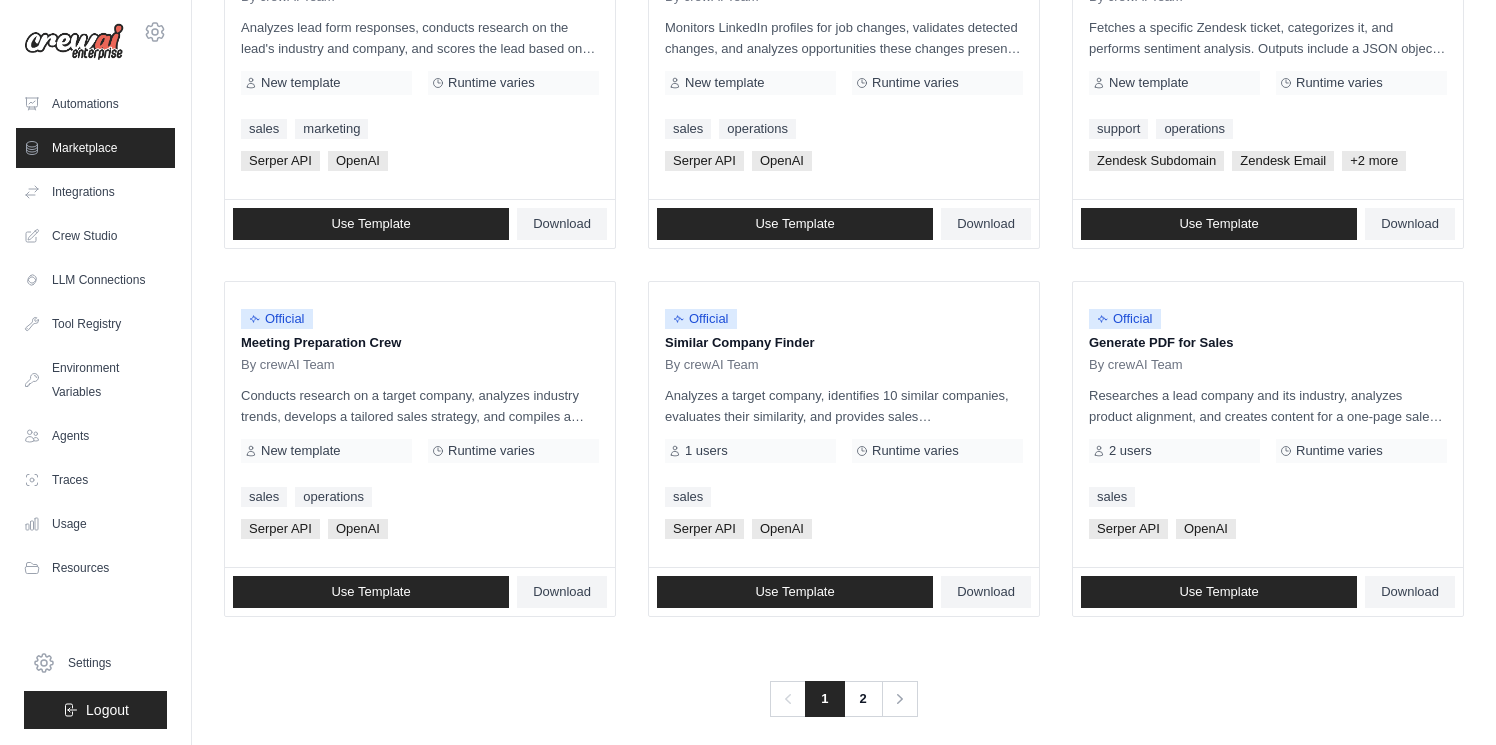 scroll, scrollTop: 1108, scrollLeft: 0, axis: vertical 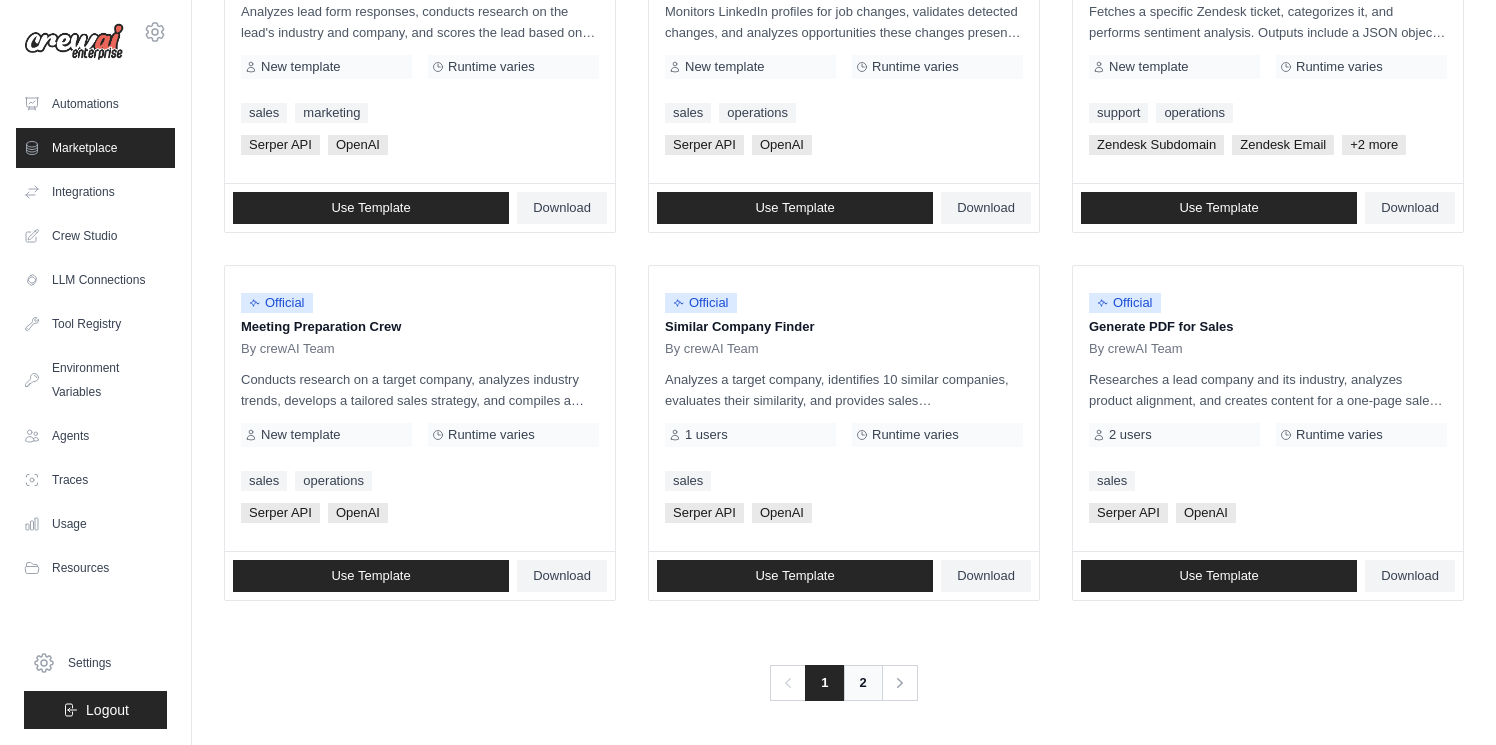 click on "2" at bounding box center [863, 683] 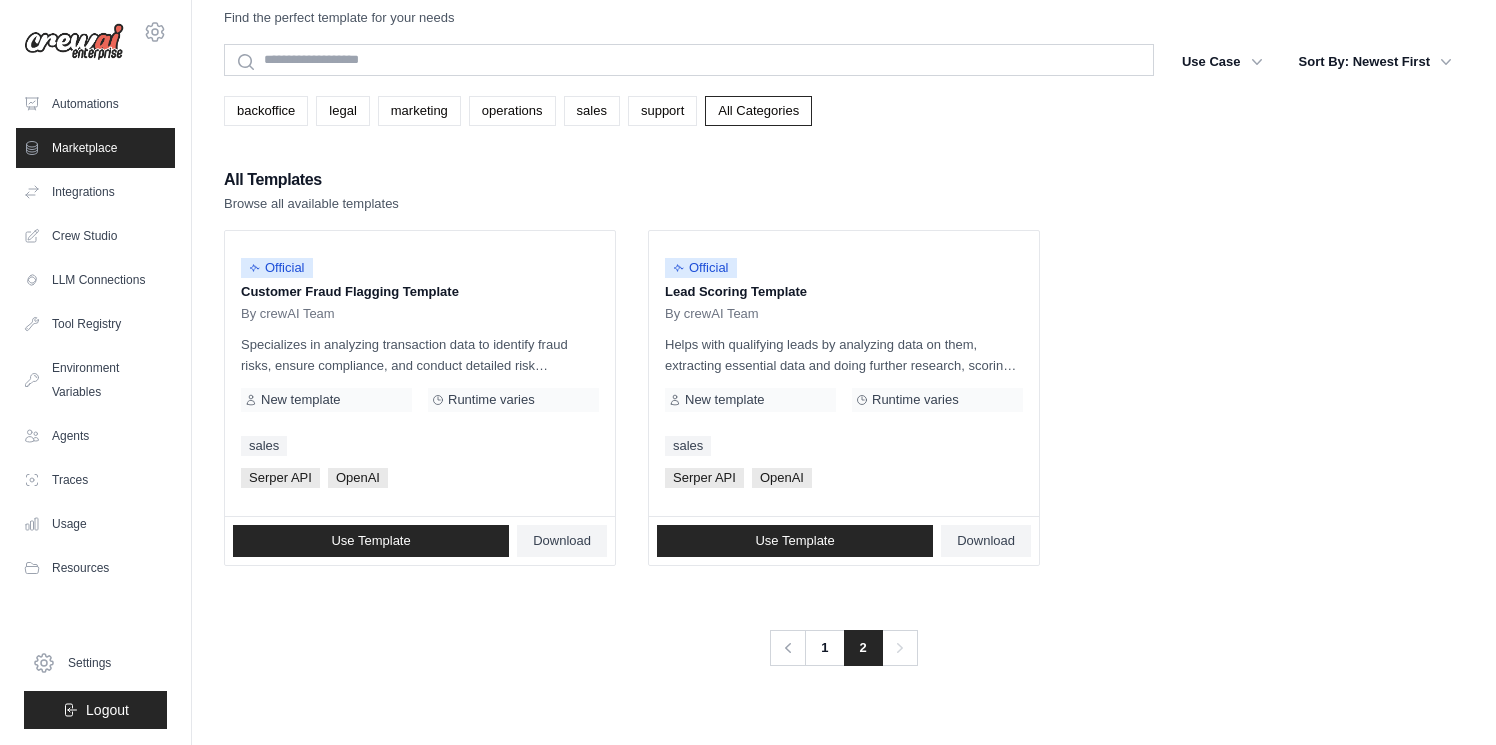 scroll, scrollTop: 0, scrollLeft: 0, axis: both 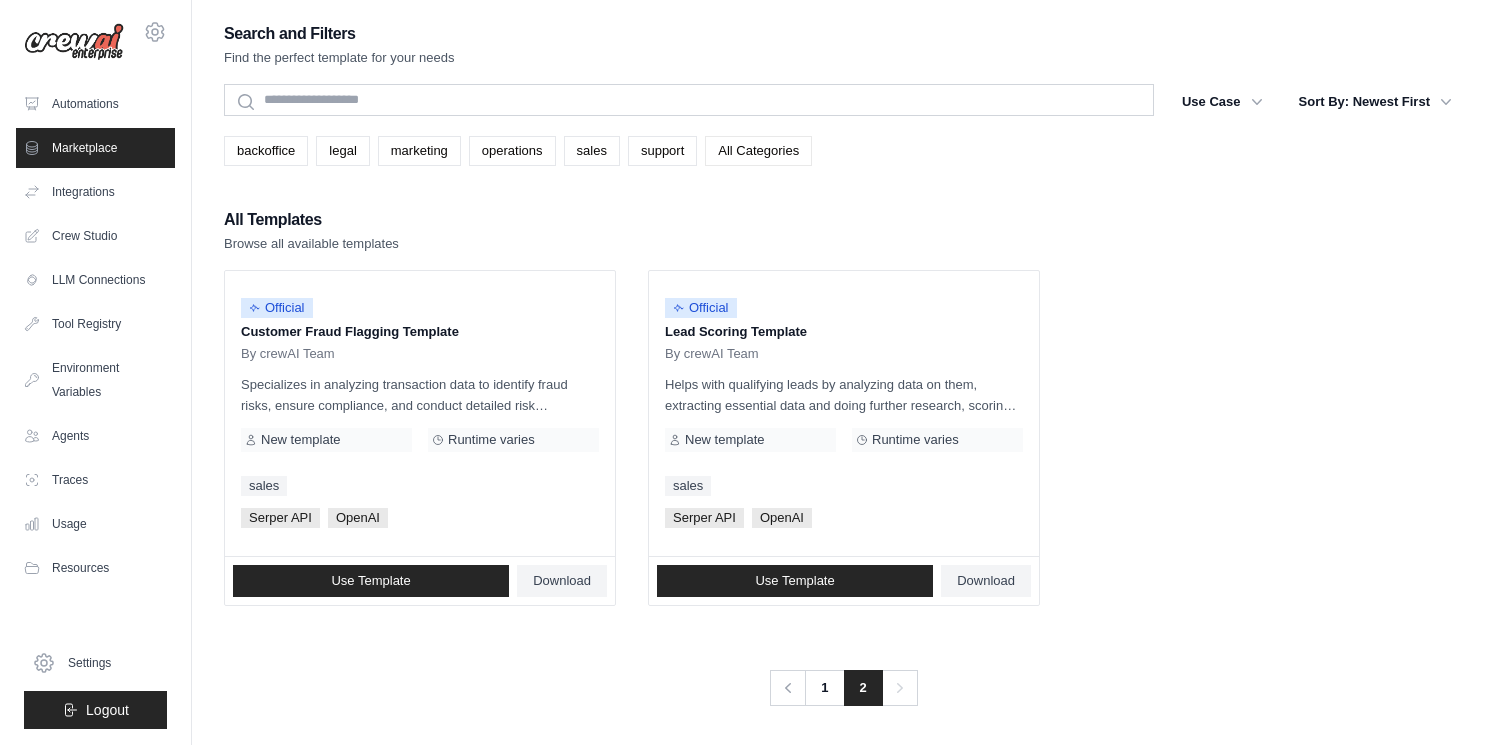 click on "All Categories" at bounding box center [758, 151] 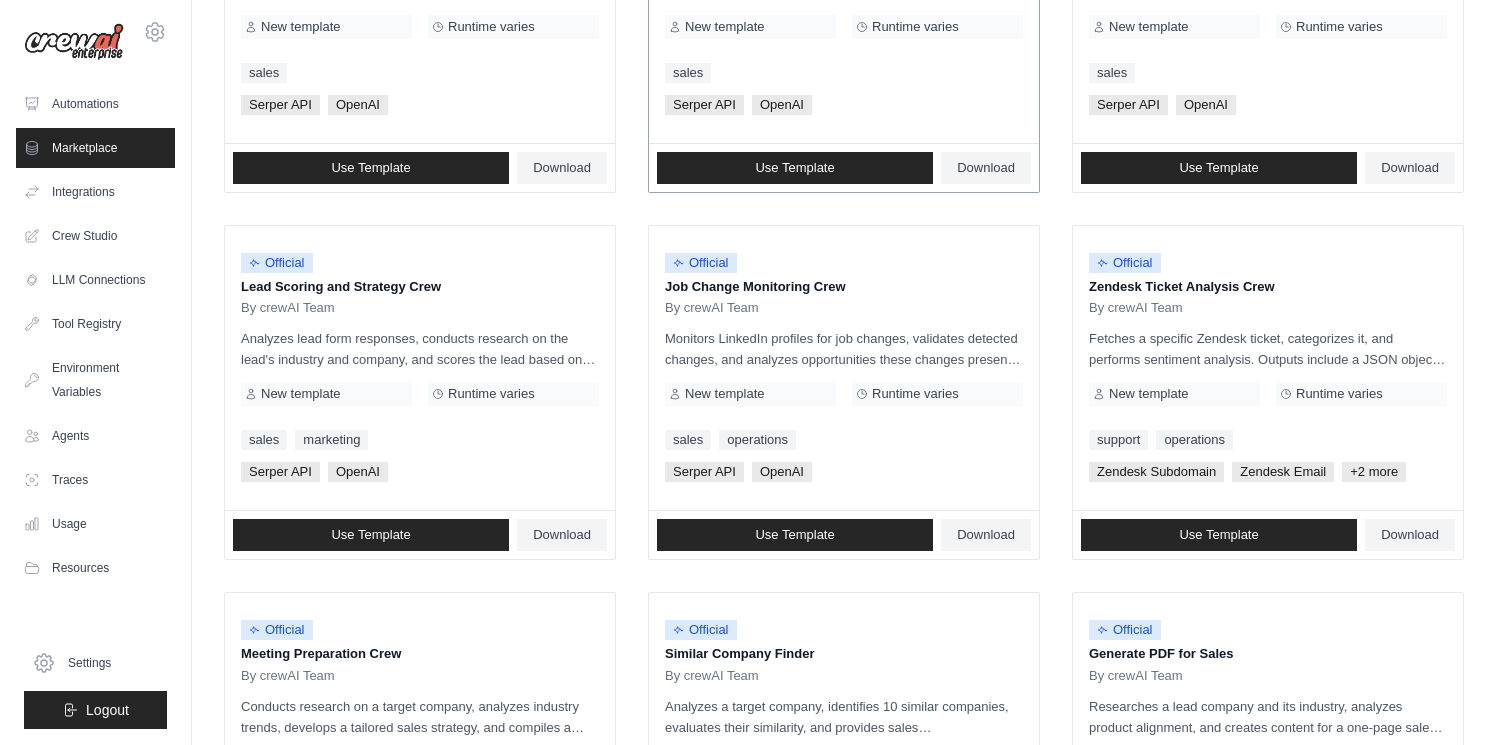 scroll, scrollTop: 765, scrollLeft: 0, axis: vertical 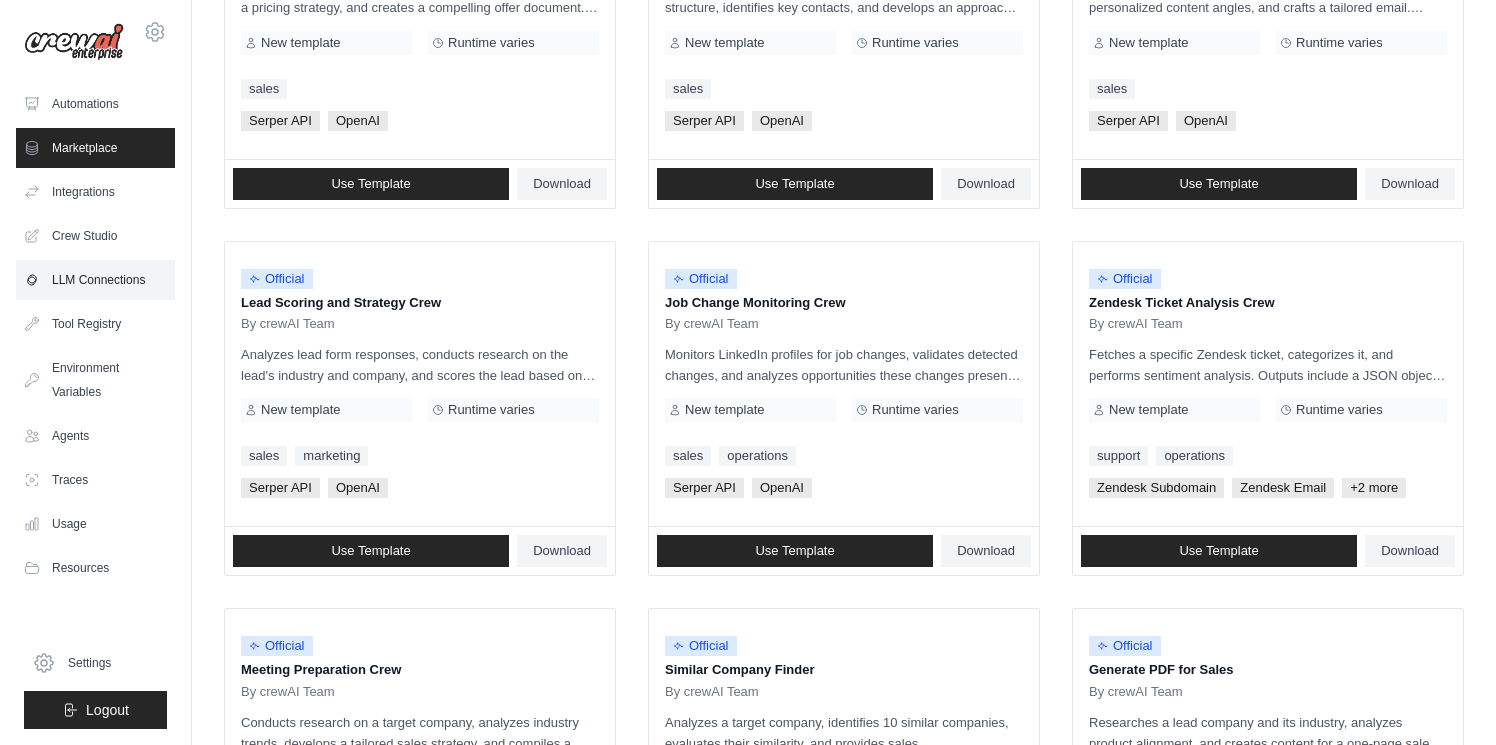 click on "LLM Connections" at bounding box center [95, 280] 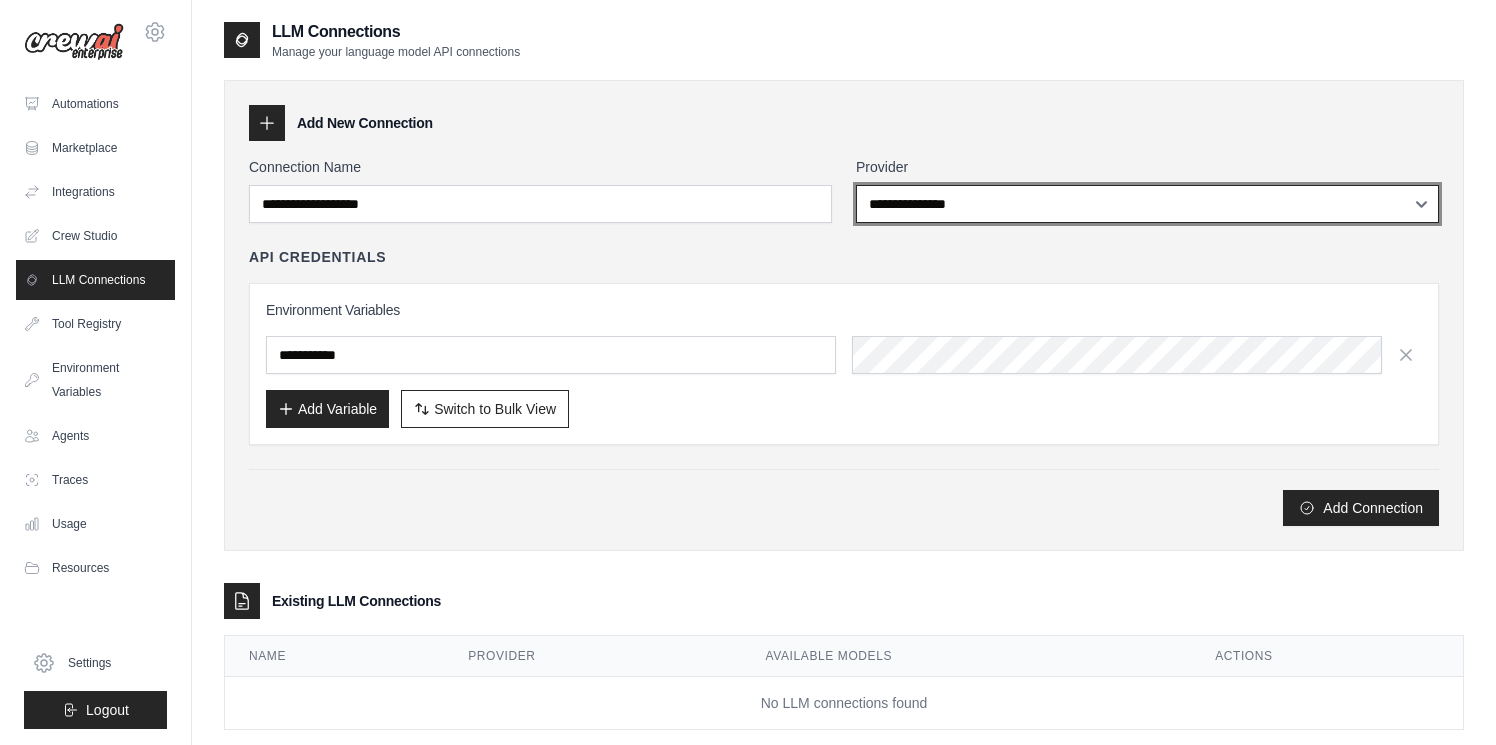 click on "**********" at bounding box center [1147, 204] 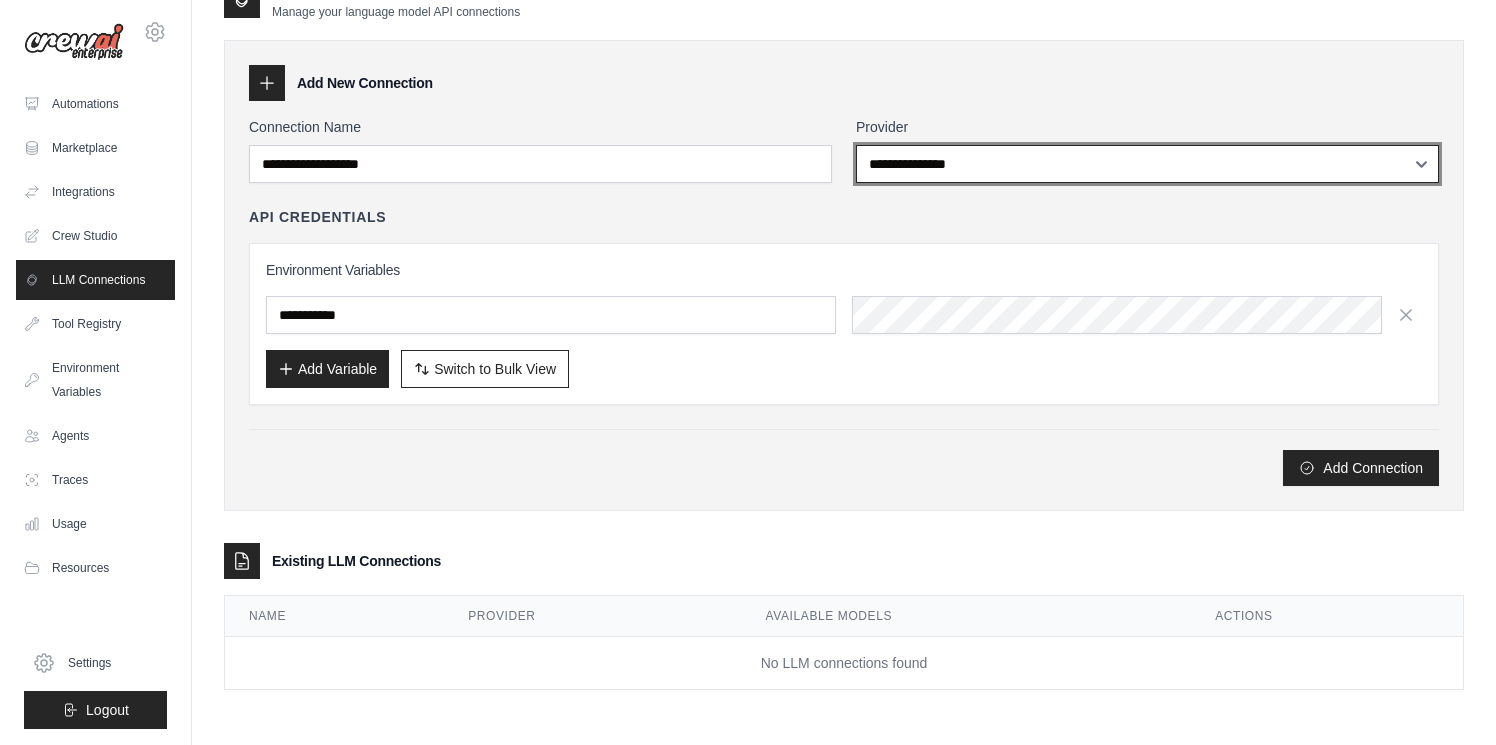 scroll, scrollTop: 0, scrollLeft: 0, axis: both 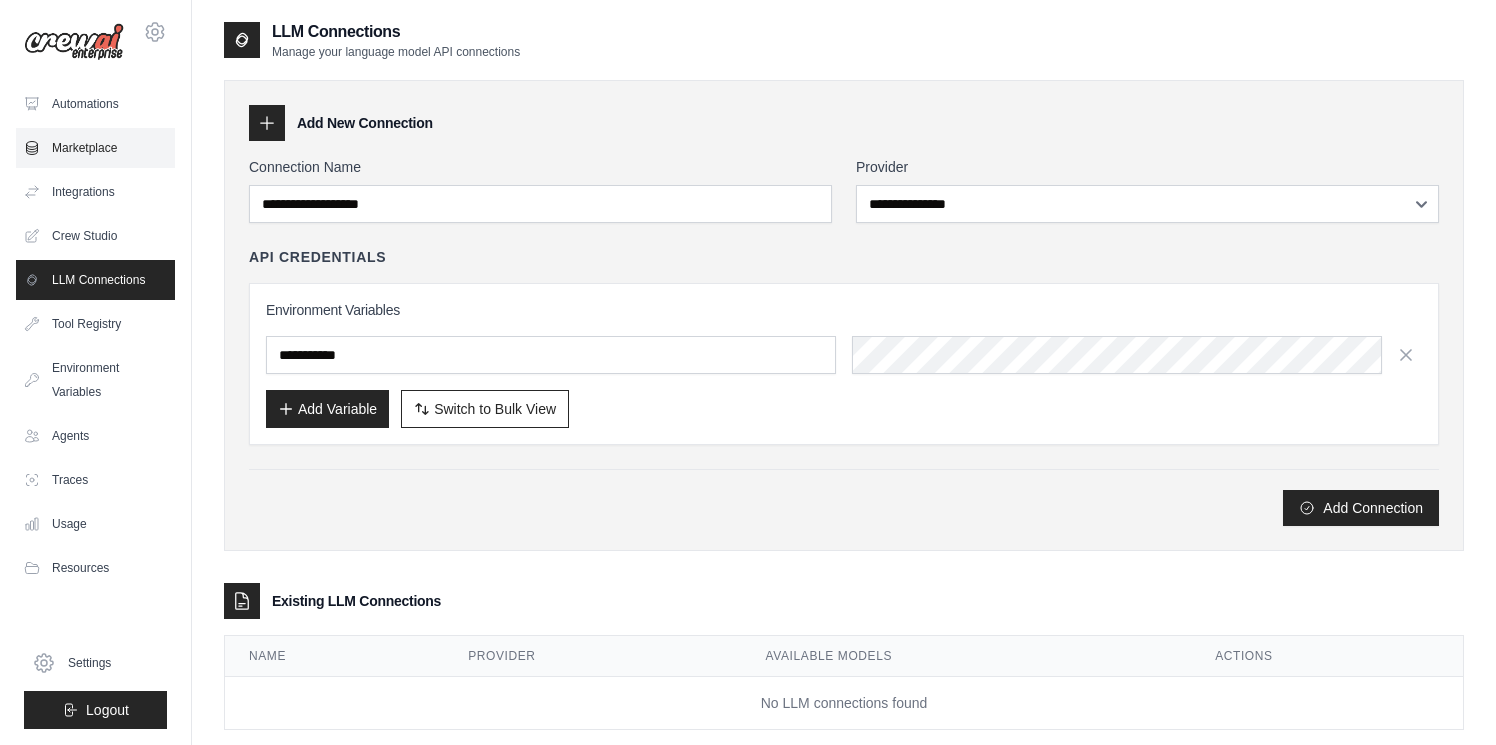 click on "Marketplace" at bounding box center (95, 148) 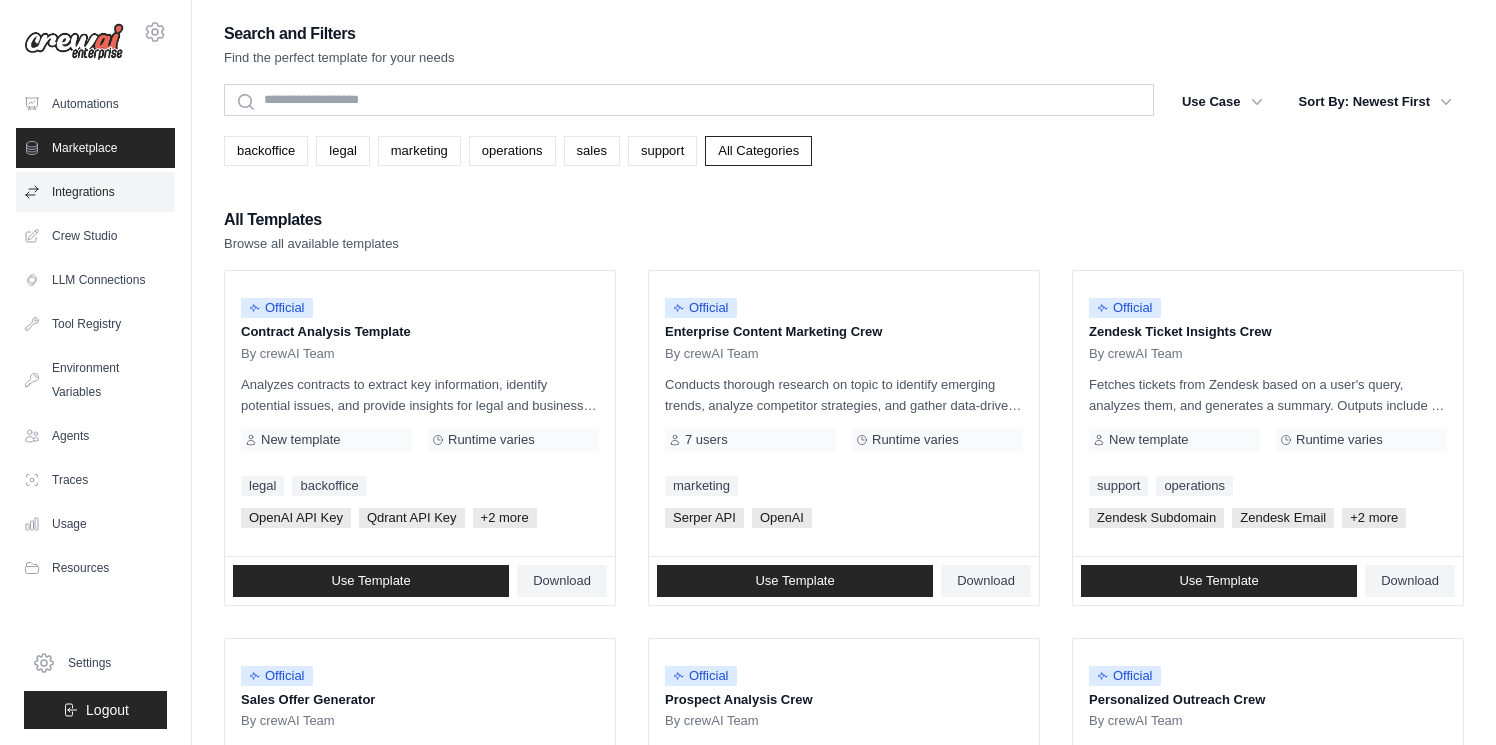 click on "Integrations" at bounding box center (95, 192) 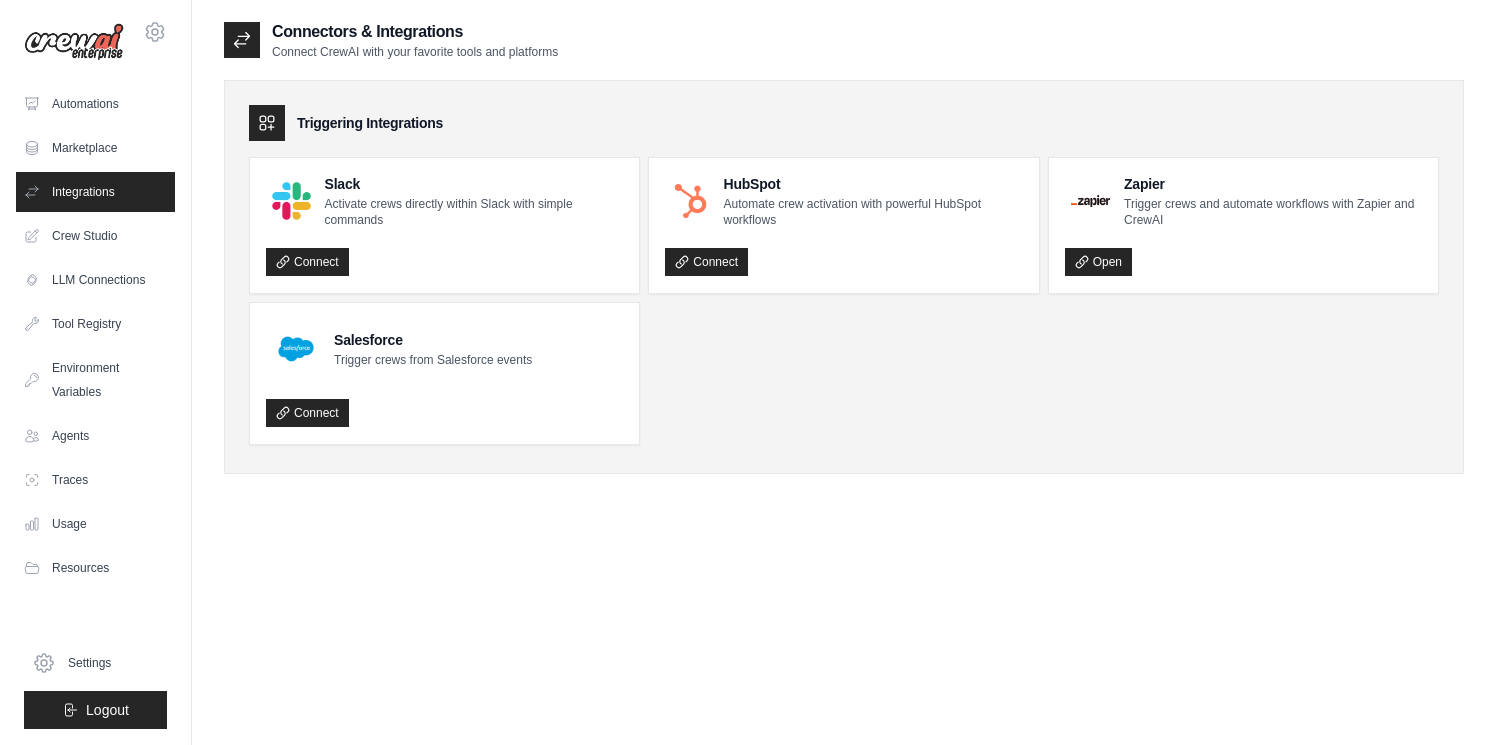 click on "Integrations" at bounding box center [95, 192] 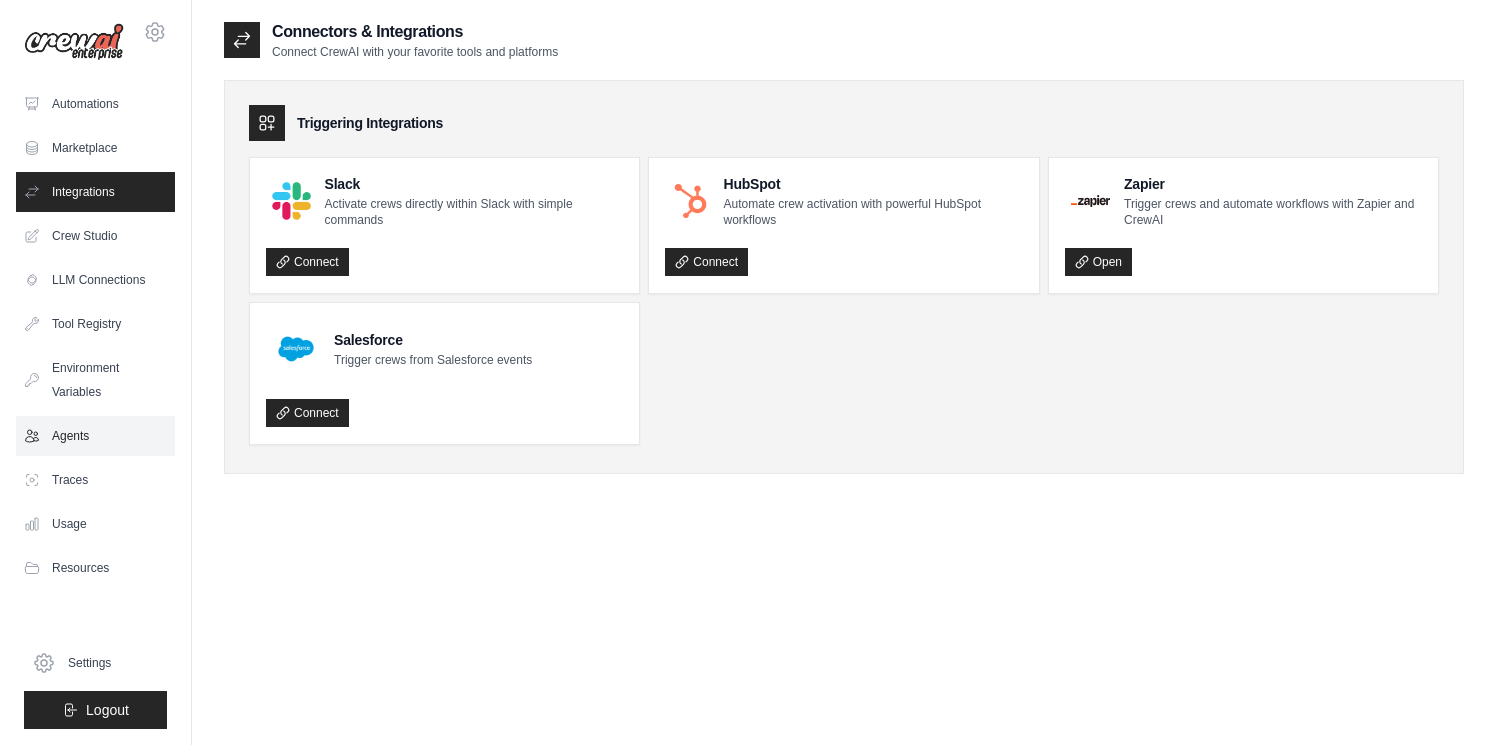 click on "Agents" at bounding box center [95, 436] 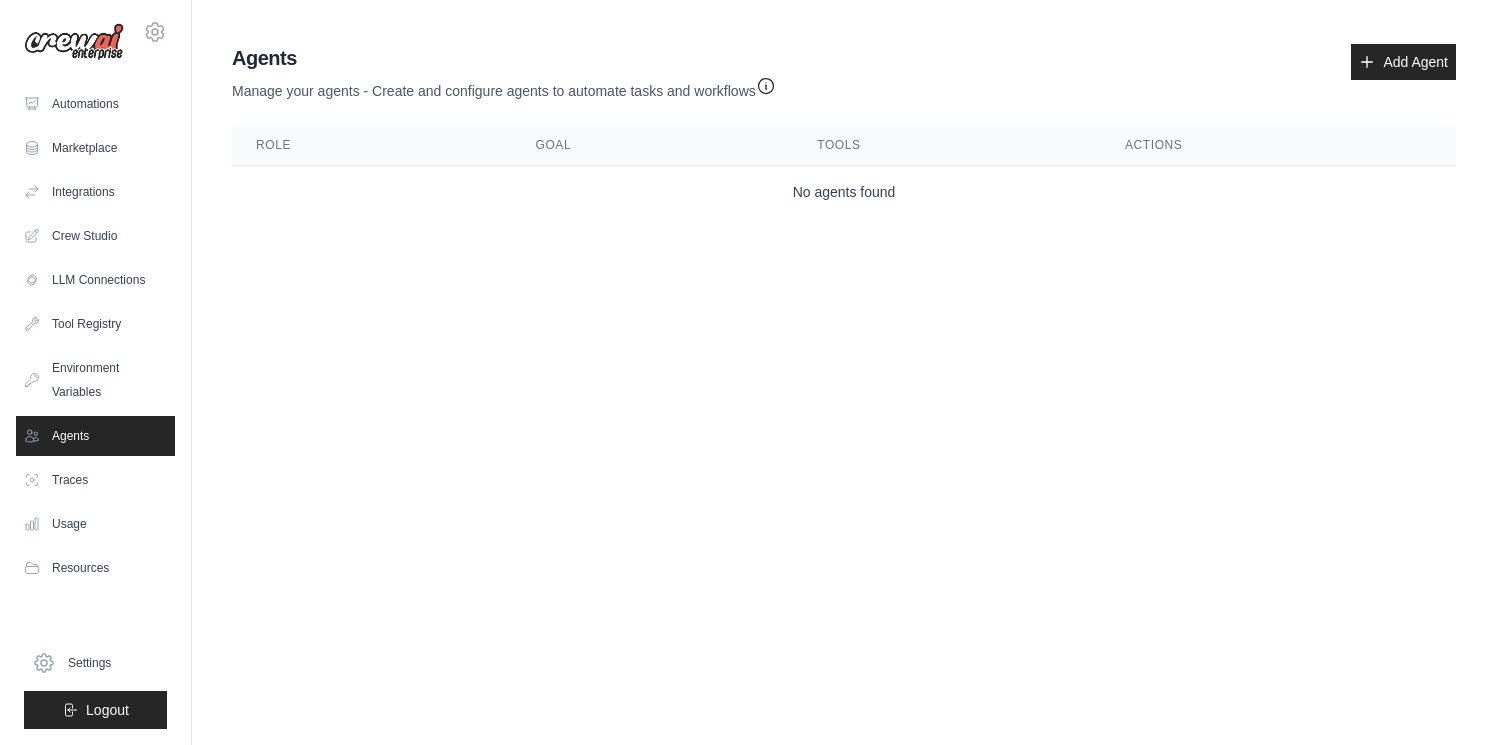 click 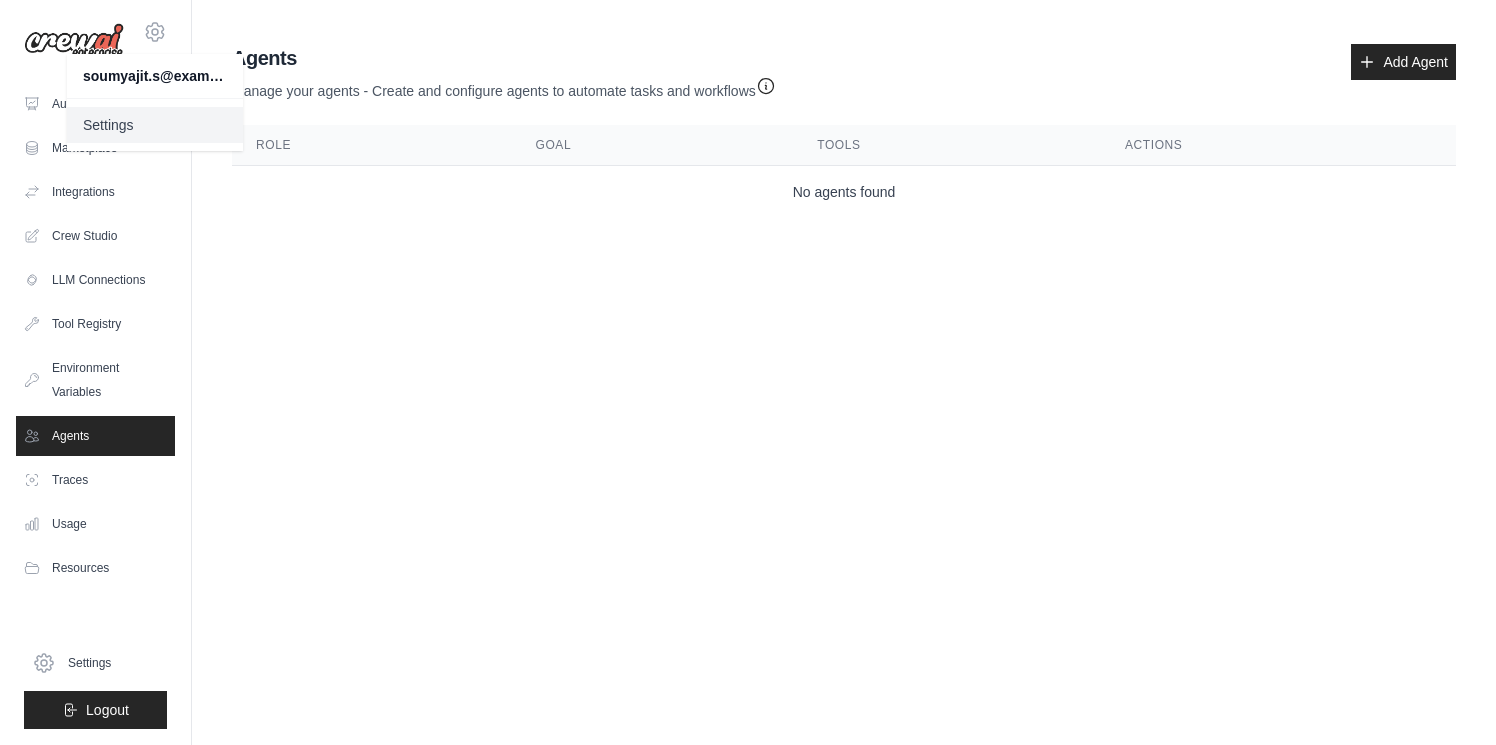 click on "Settings" at bounding box center [155, 125] 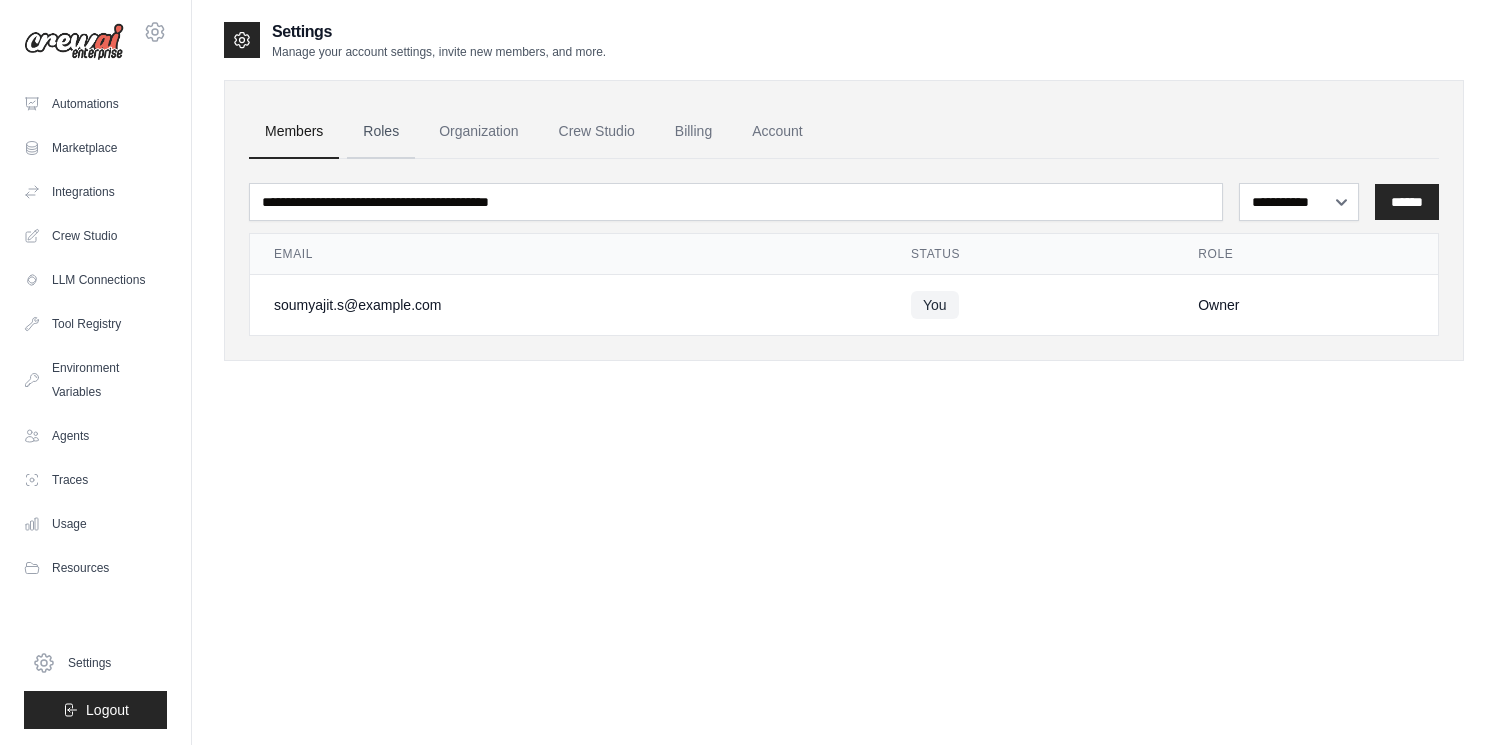 click on "Roles" at bounding box center [381, 132] 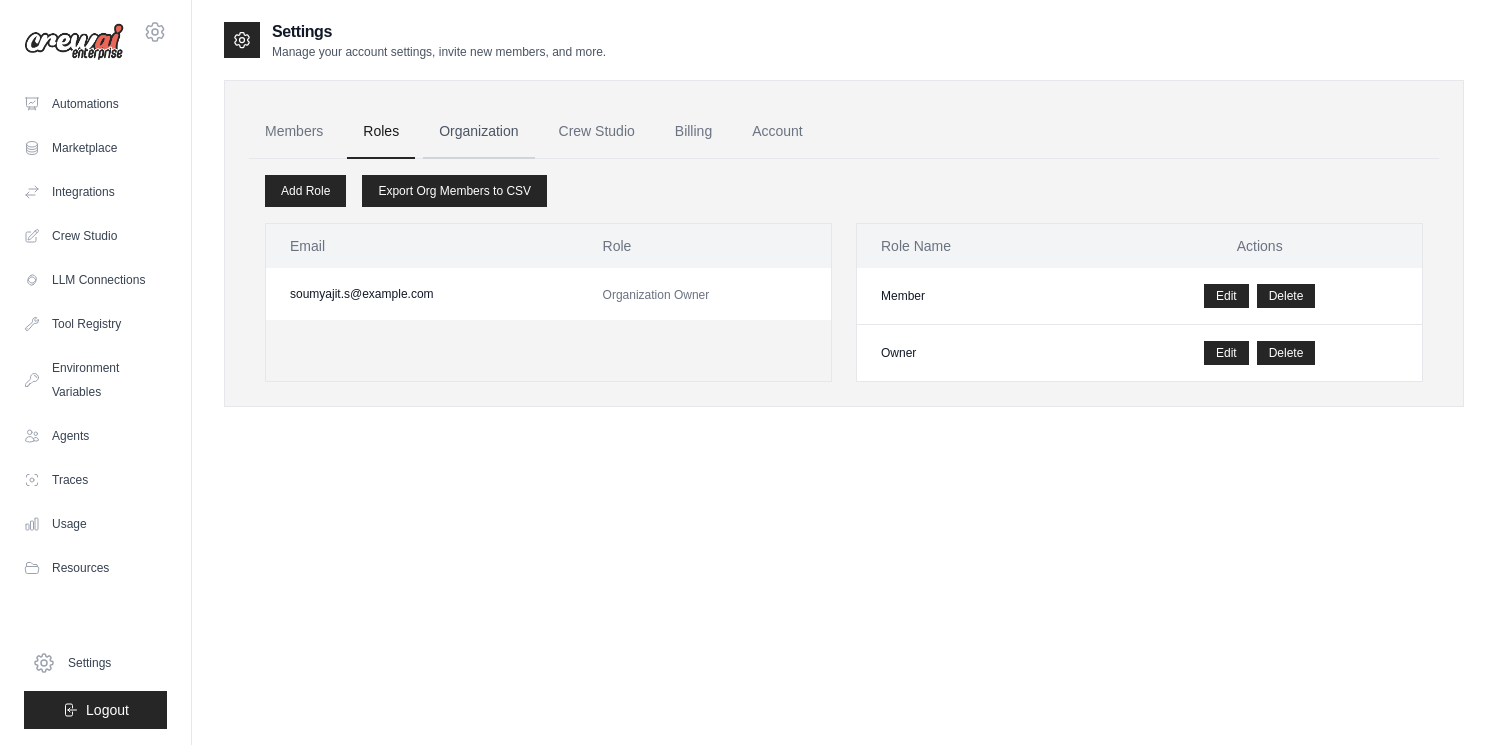 click on "Organization" at bounding box center [478, 132] 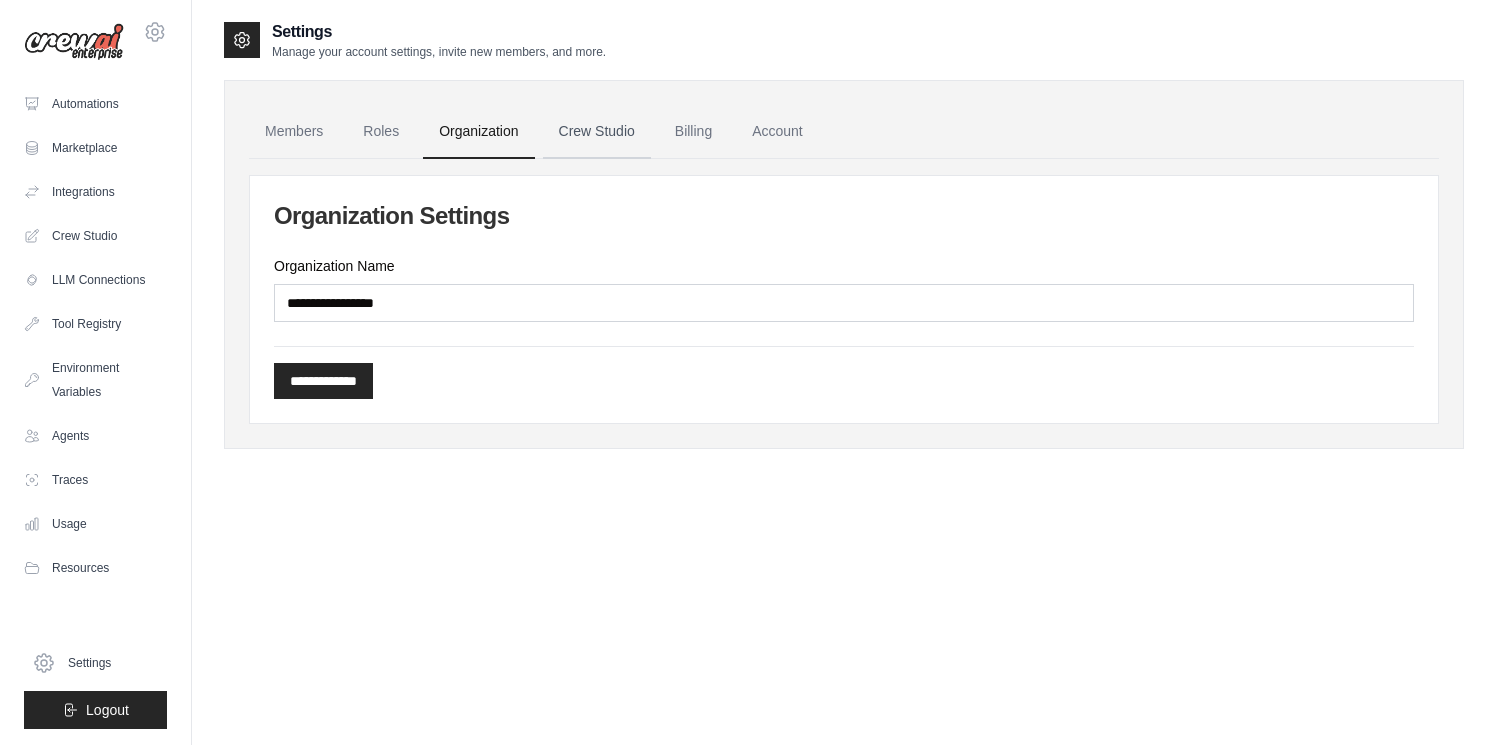 click on "Crew Studio" at bounding box center (597, 132) 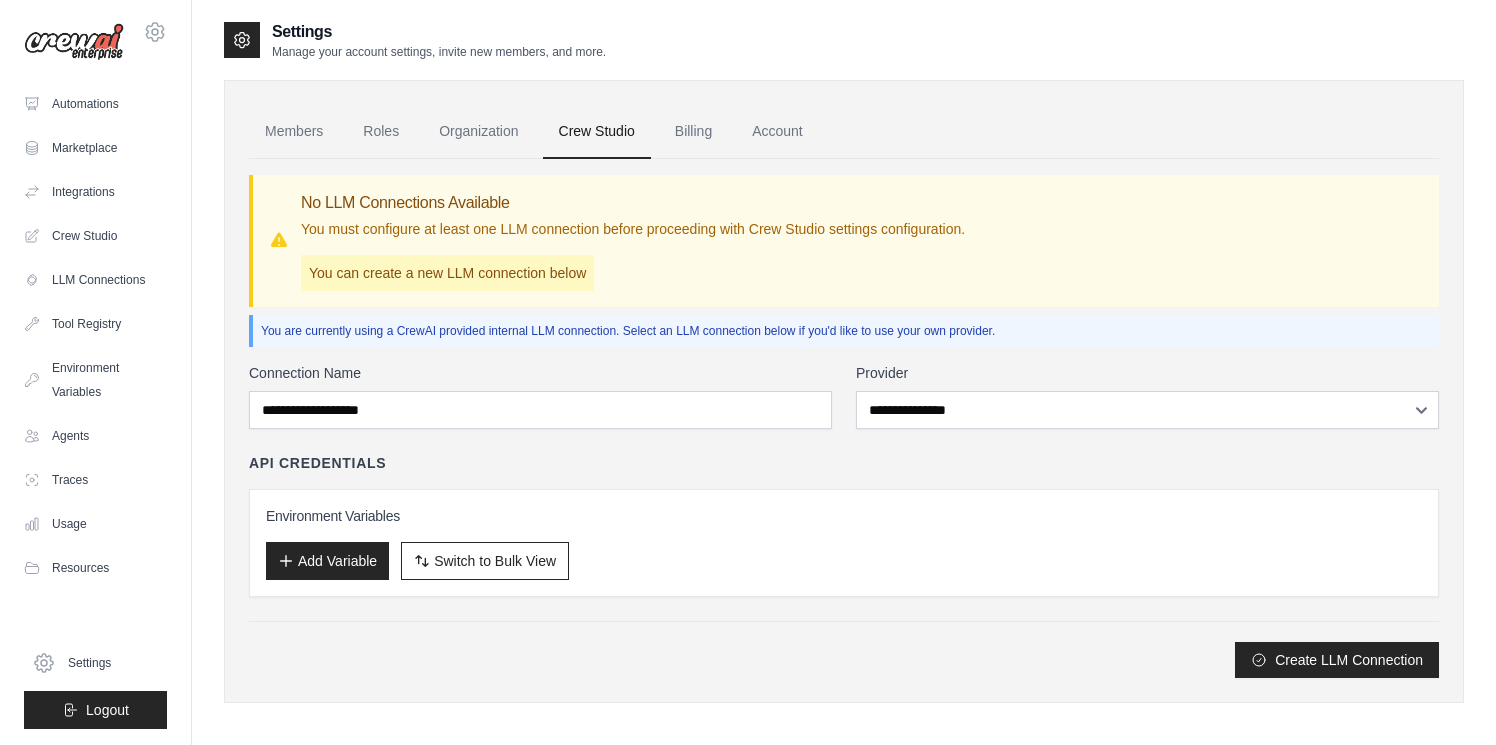 scroll, scrollTop: 0, scrollLeft: 0, axis: both 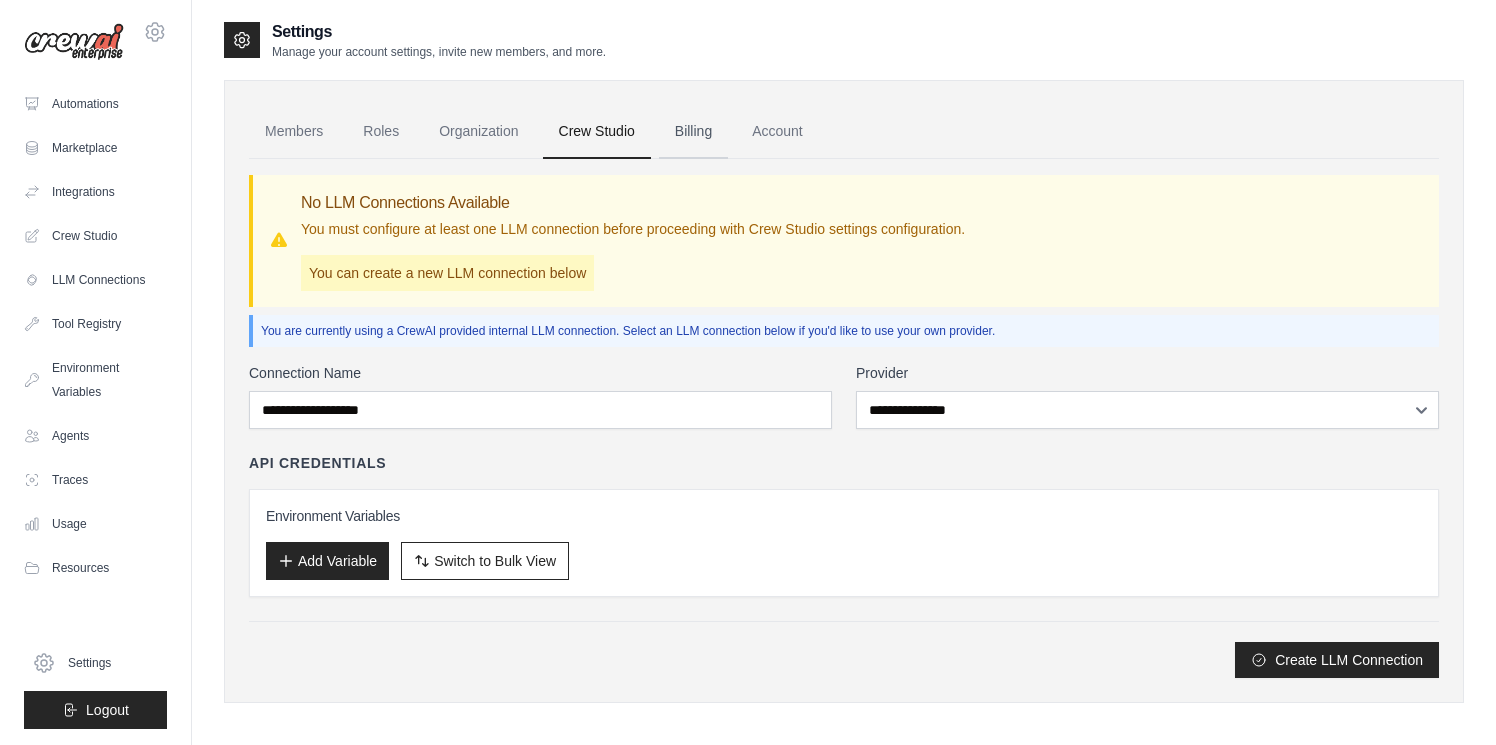 click on "Billing" at bounding box center [693, 132] 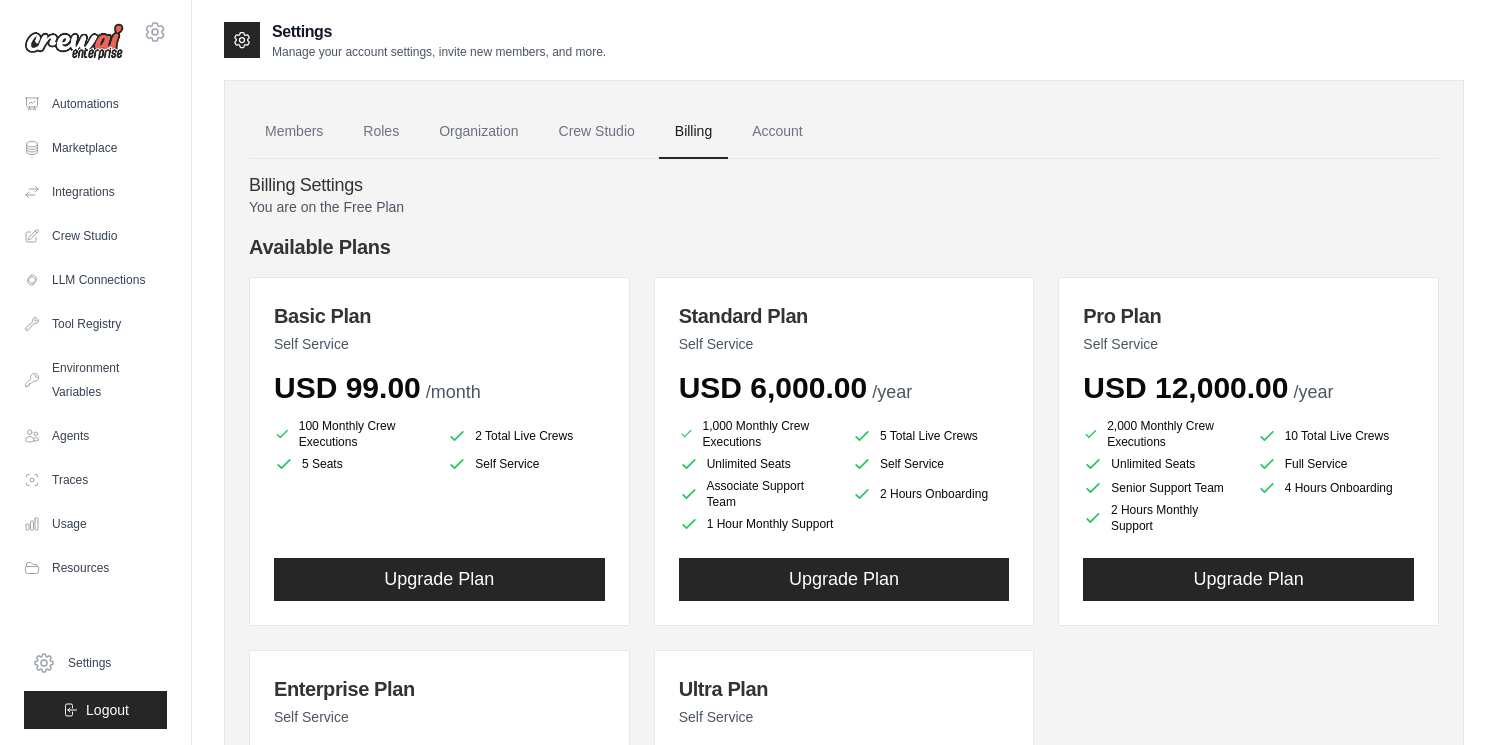 scroll, scrollTop: 0, scrollLeft: 0, axis: both 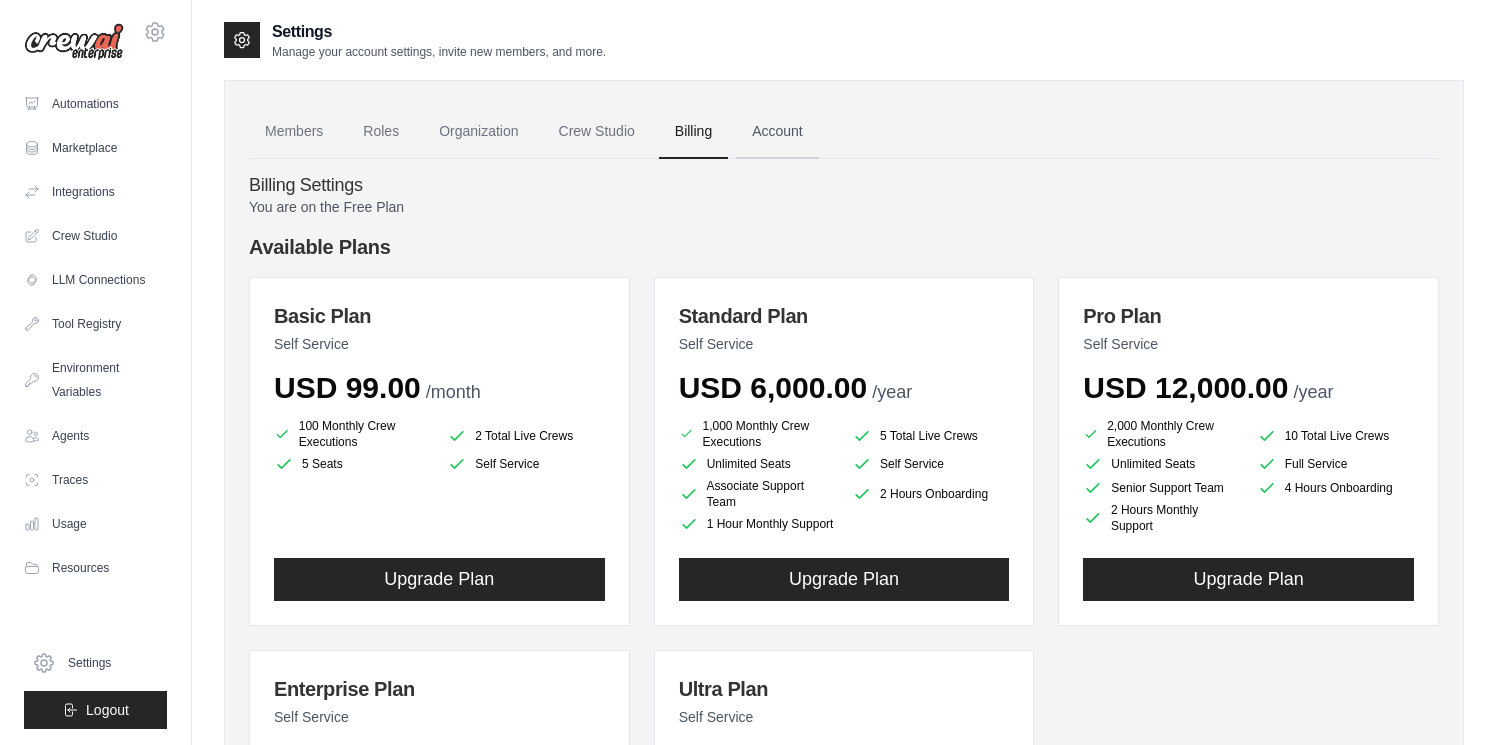 click on "Account" at bounding box center (777, 132) 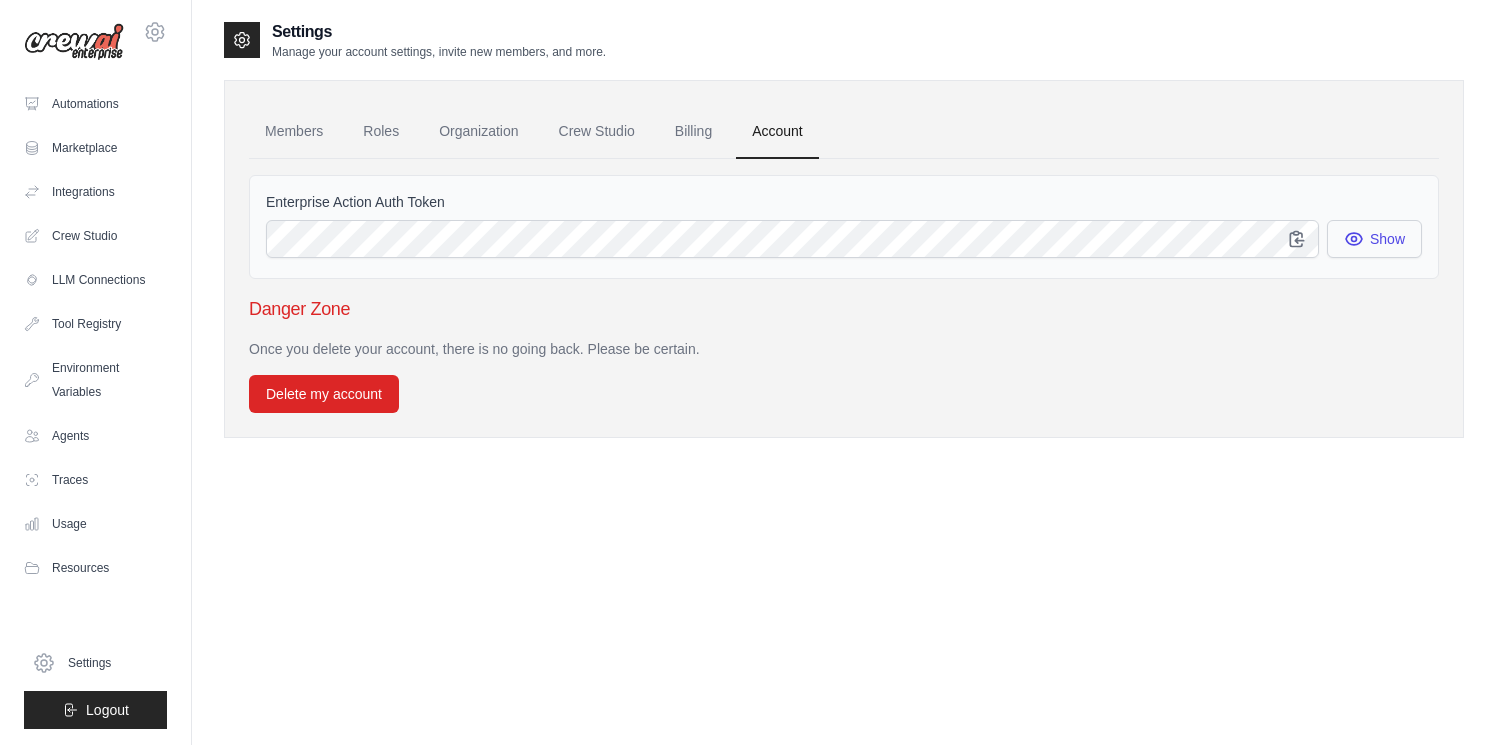click on "Show" at bounding box center (1374, 239) 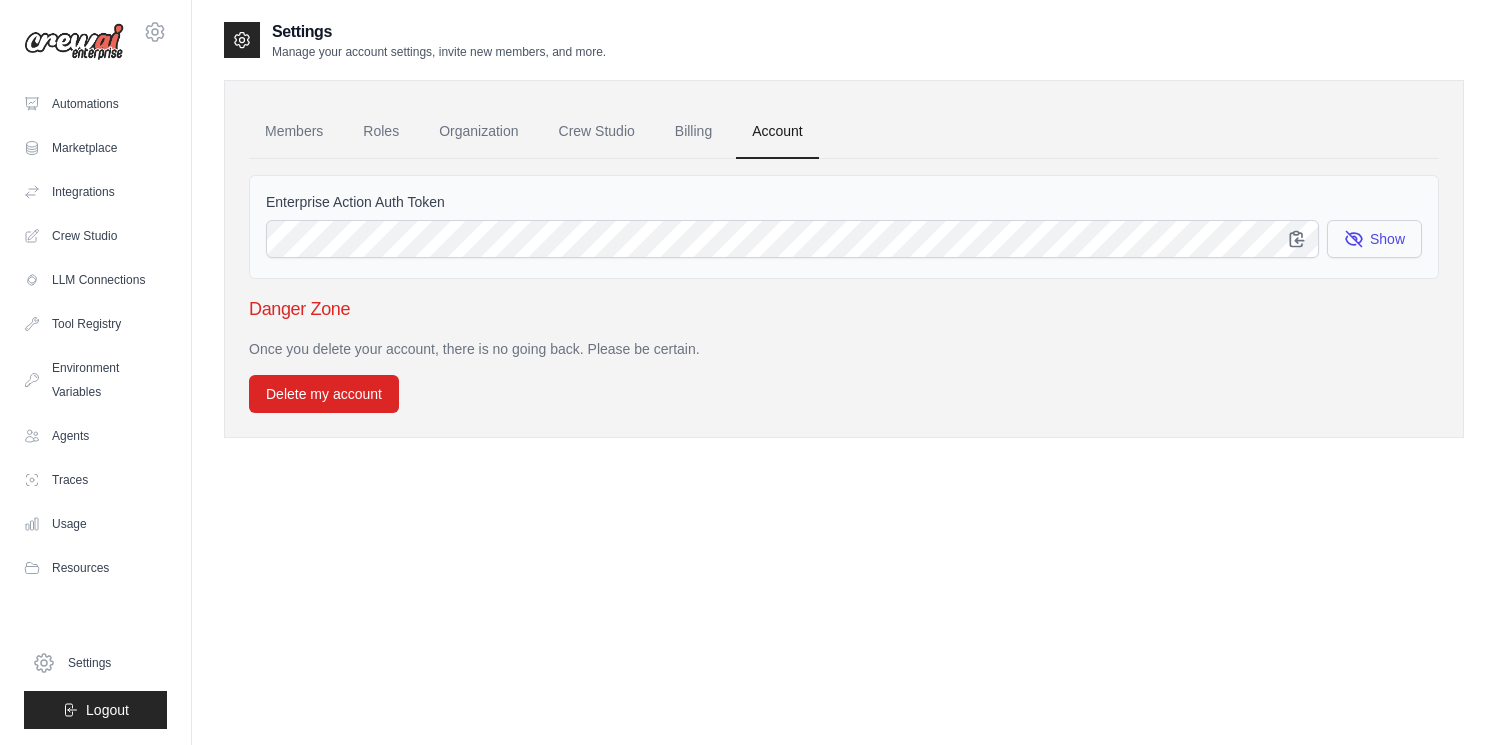 click on "Show" at bounding box center (1374, 239) 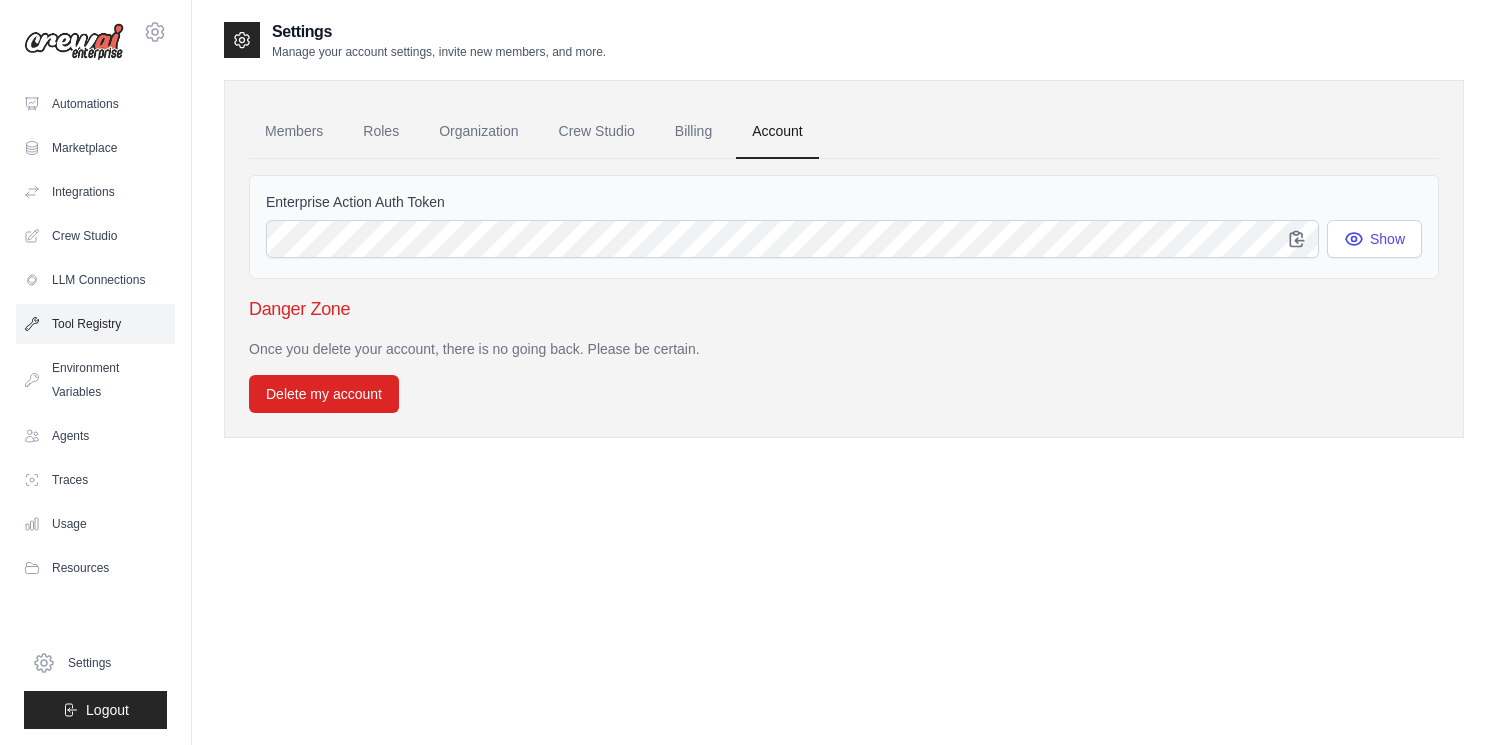 click on "Tool Registry" at bounding box center [95, 324] 